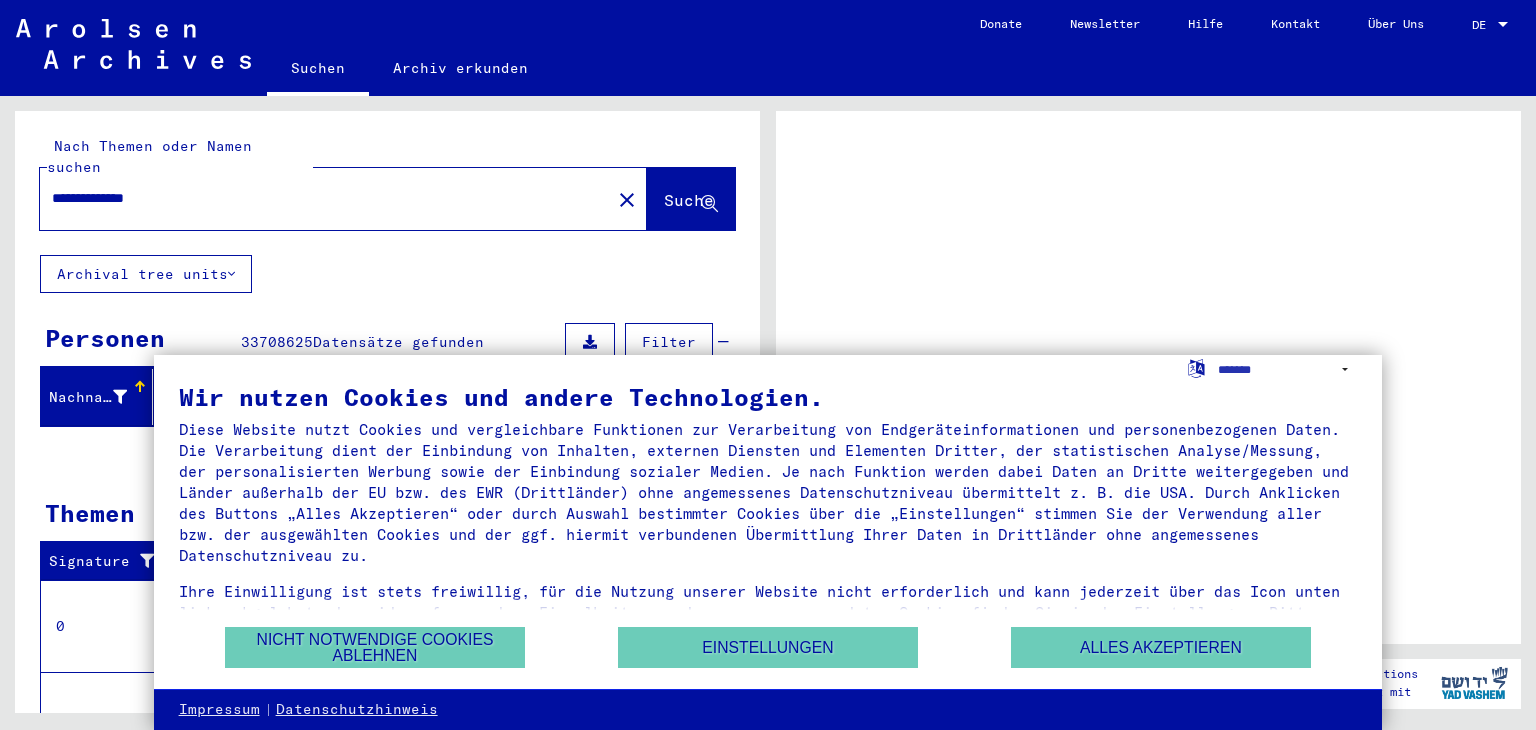 scroll, scrollTop: 0, scrollLeft: 0, axis: both 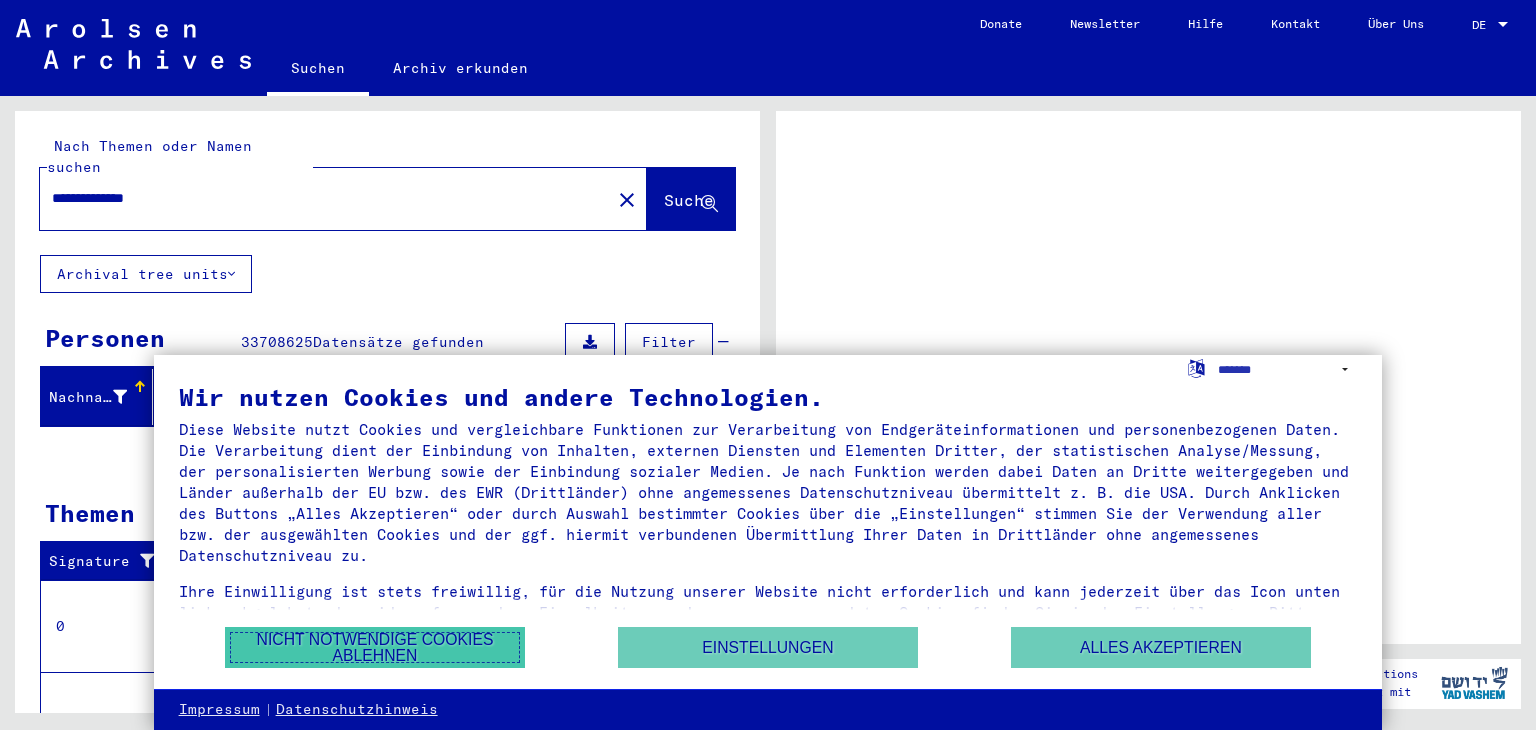 click on "Nicht notwendige Cookies ablehnen" at bounding box center (375, 647) 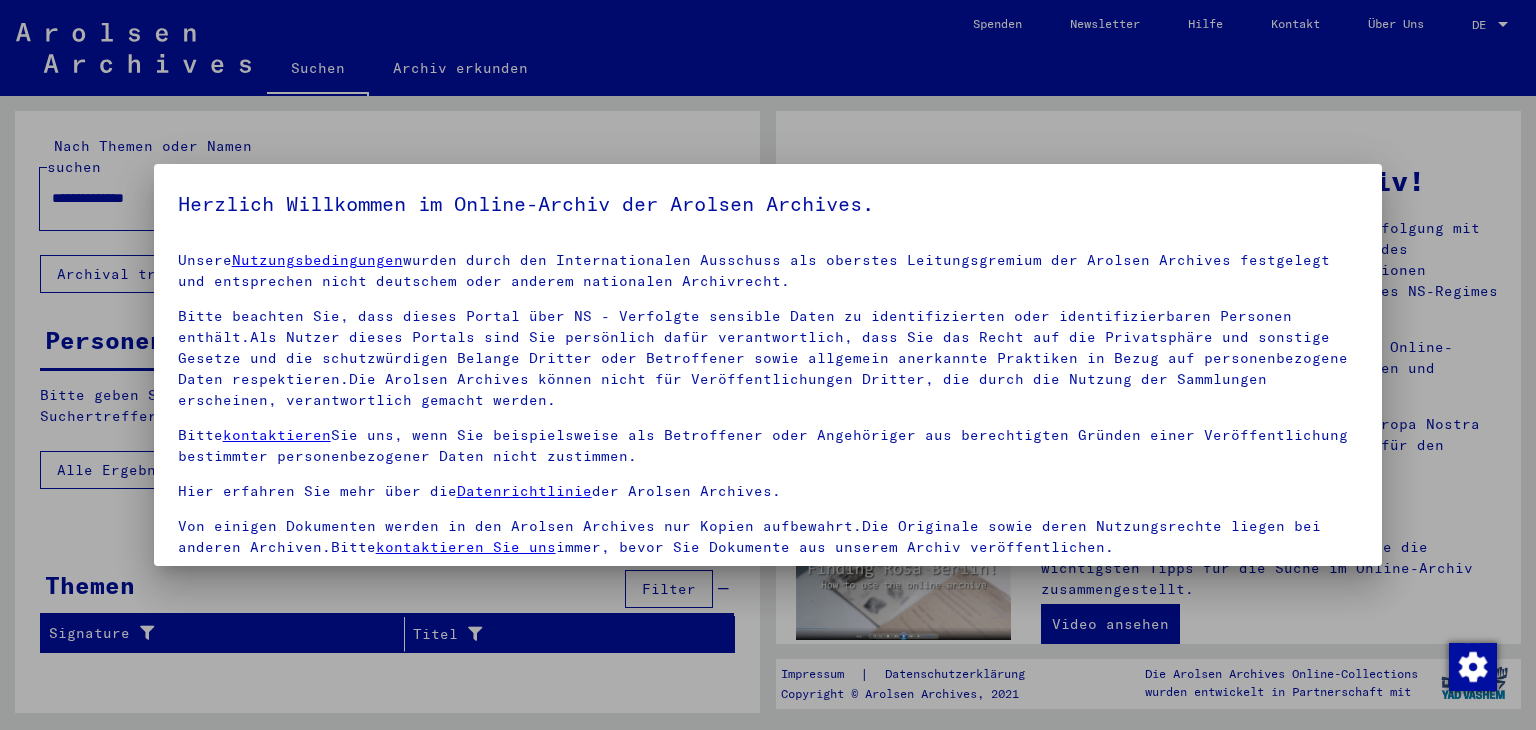scroll, scrollTop: 5, scrollLeft: 0, axis: vertical 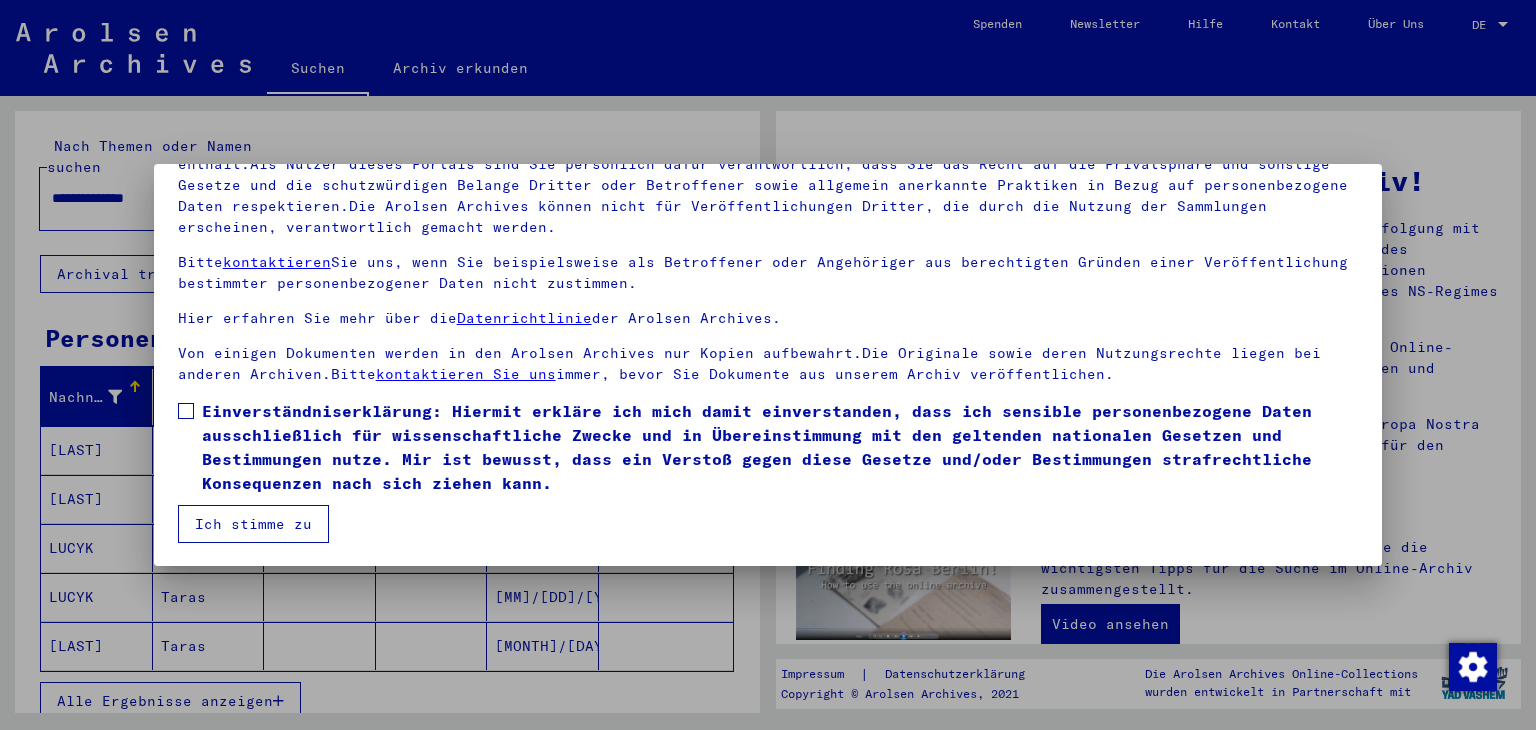 click at bounding box center [186, 411] 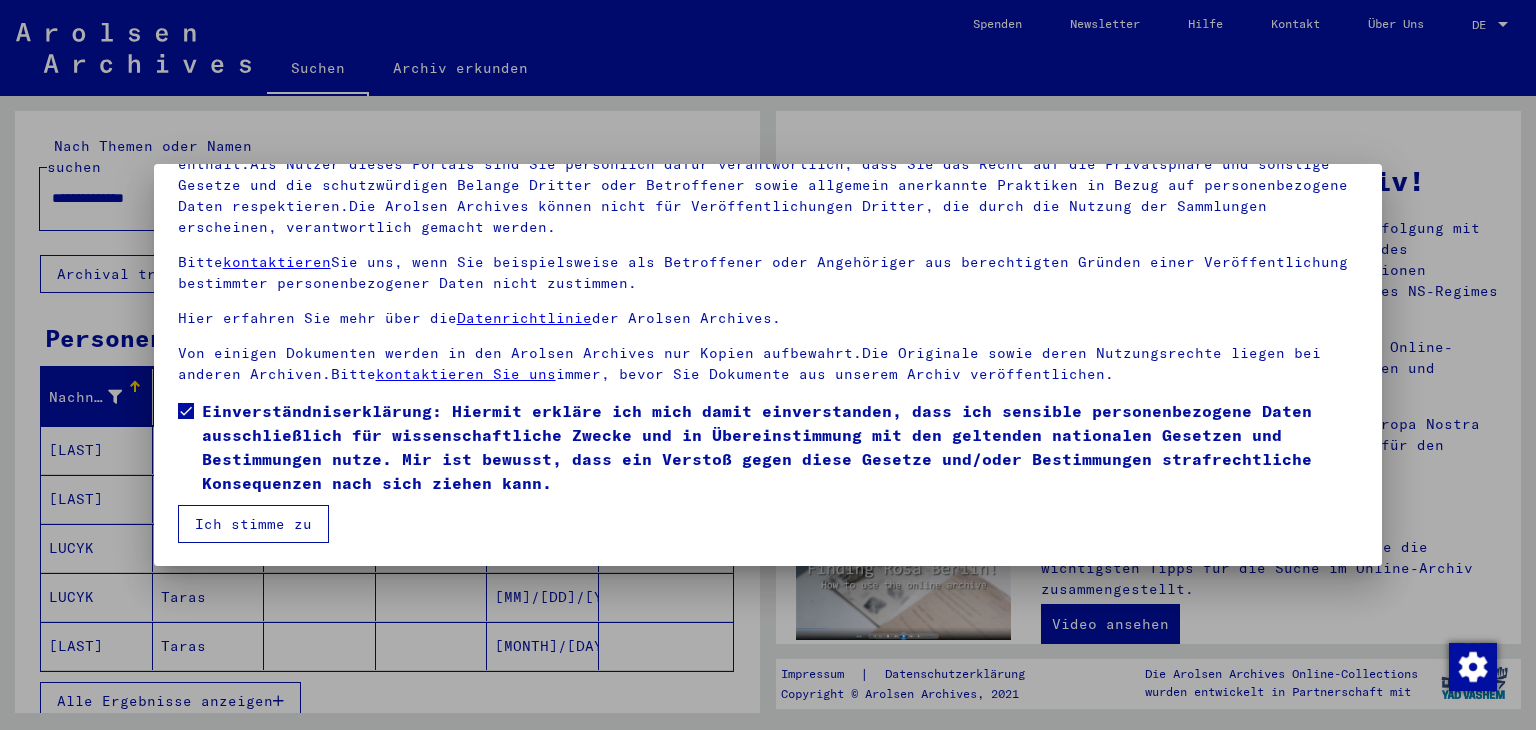 click on "Ich stimme zu" at bounding box center (253, 524) 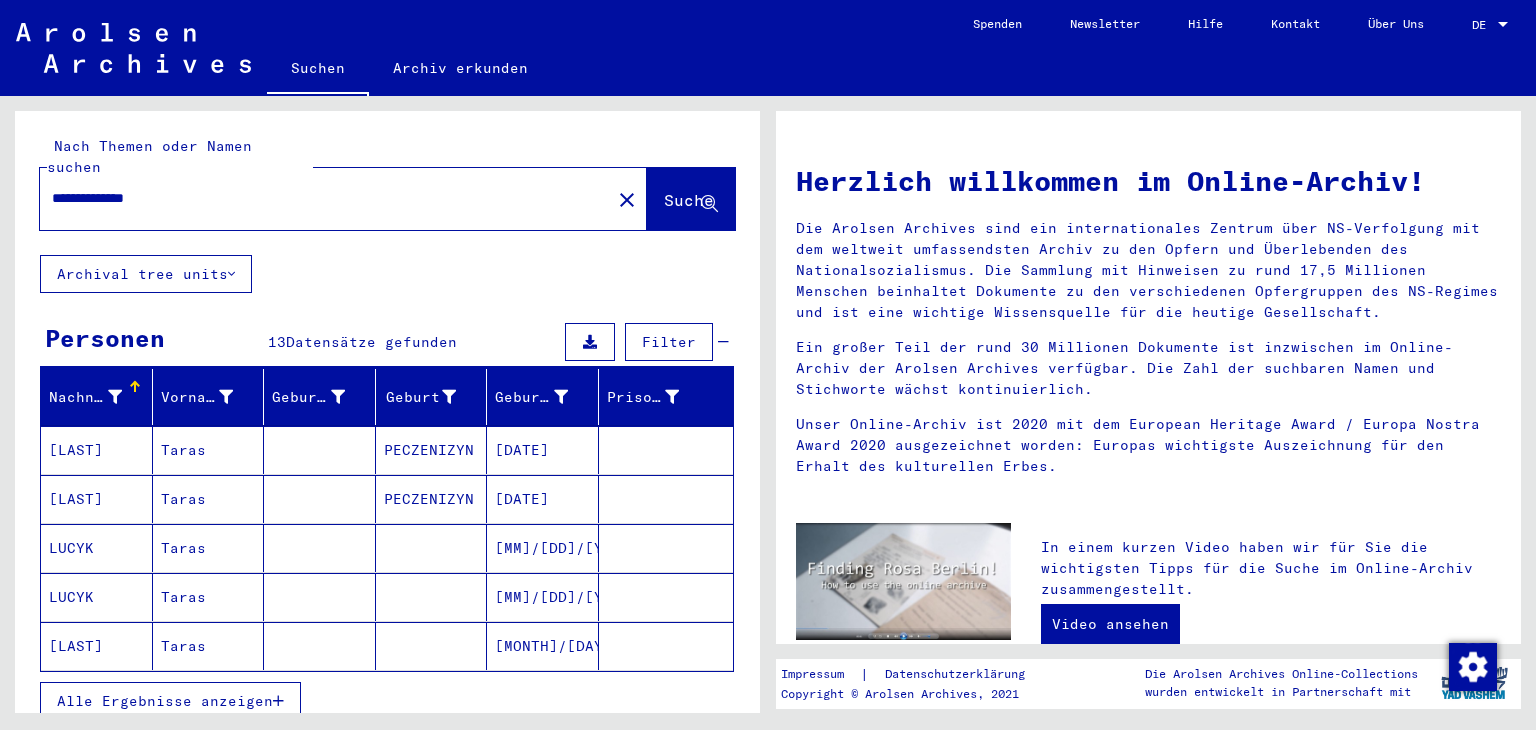 drag, startPoint x: 123, startPoint y: 179, endPoint x: 39, endPoint y: 179, distance: 84 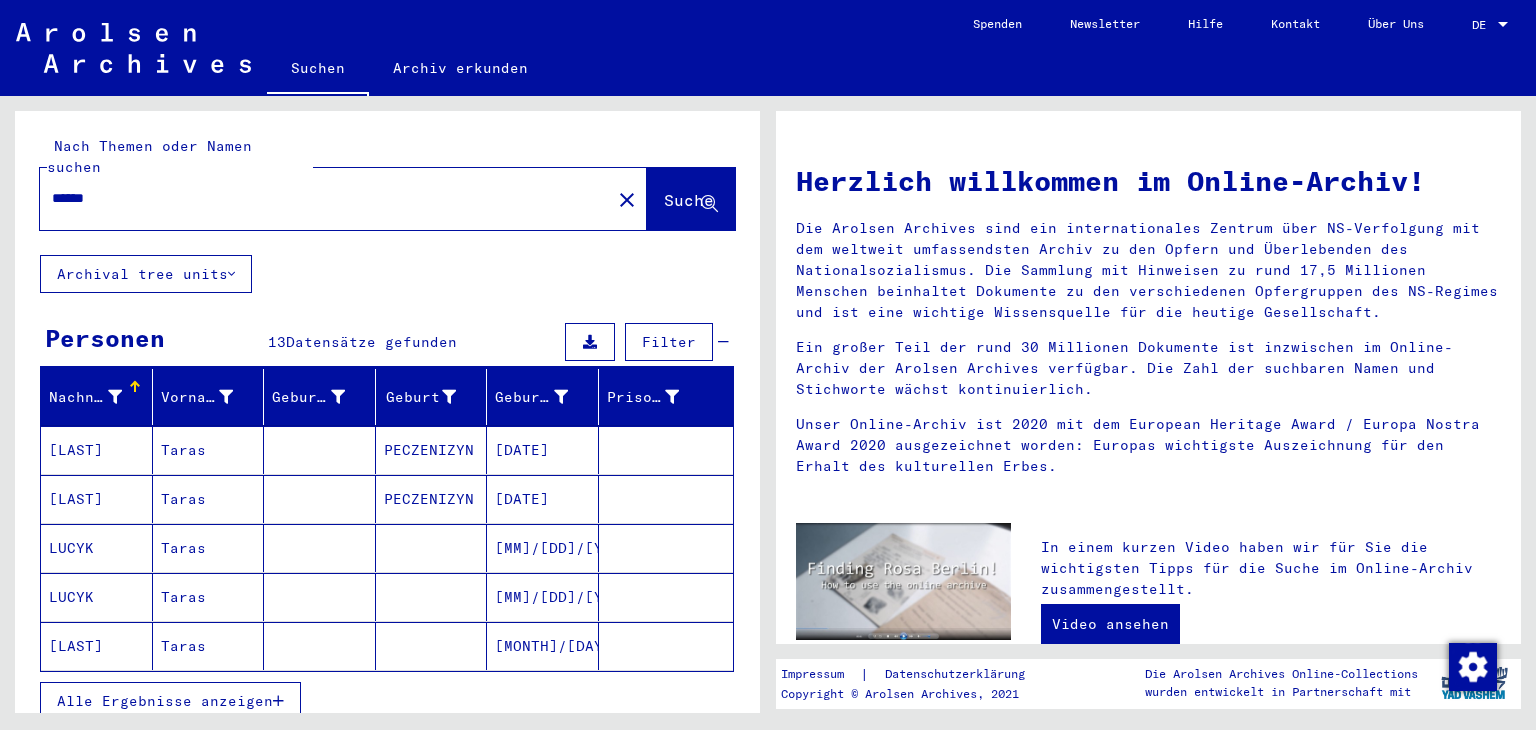 click on "******" at bounding box center [319, 198] 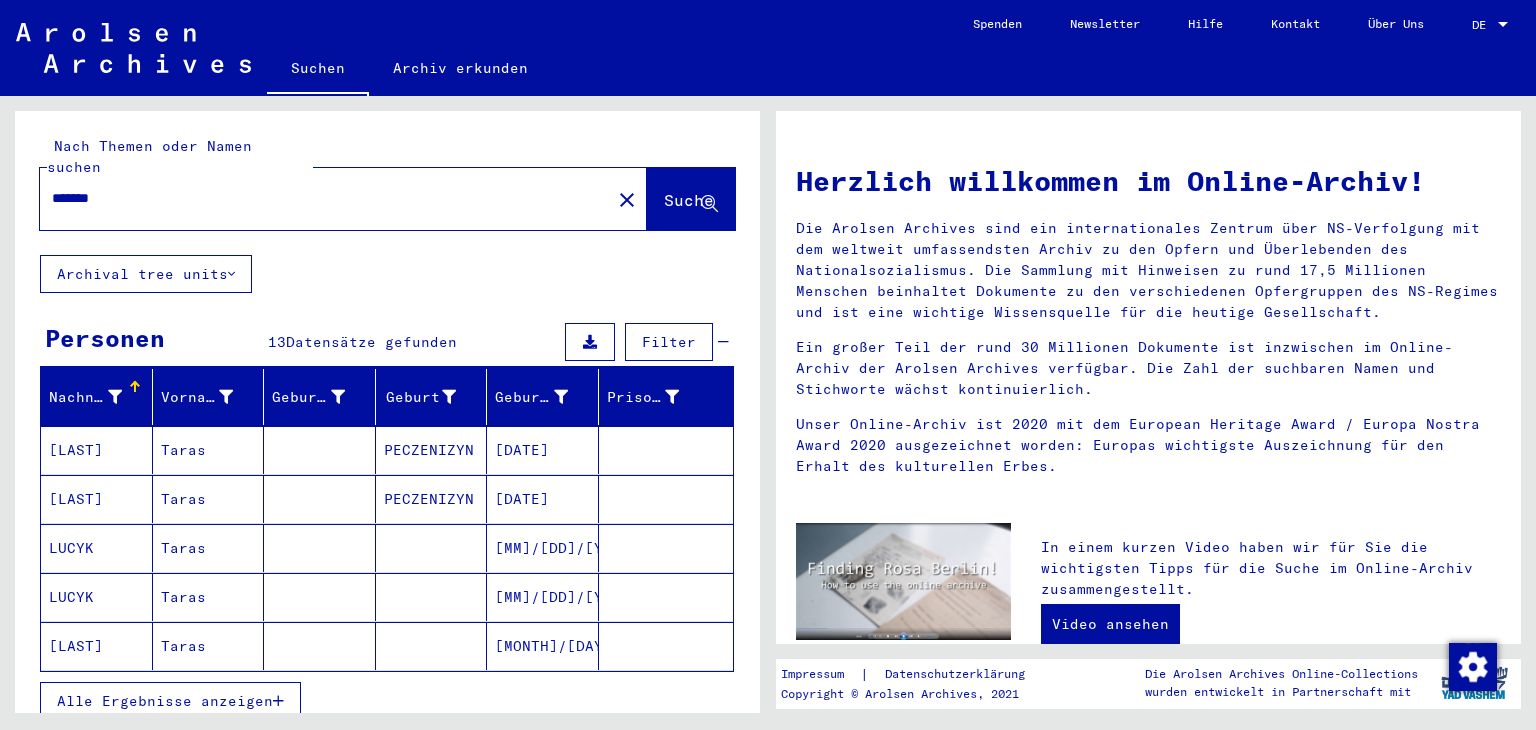 paste on "*******" 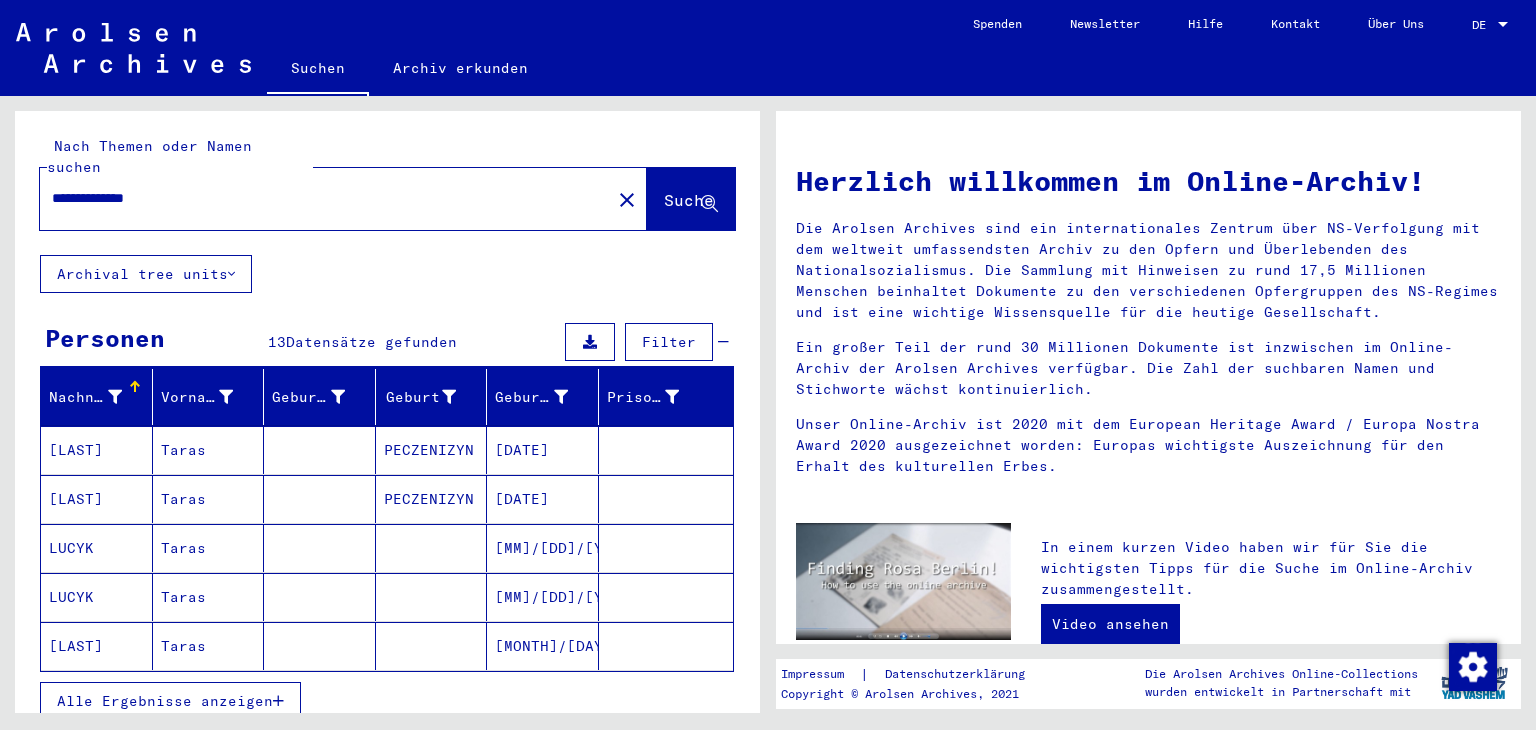 click on "Suche" 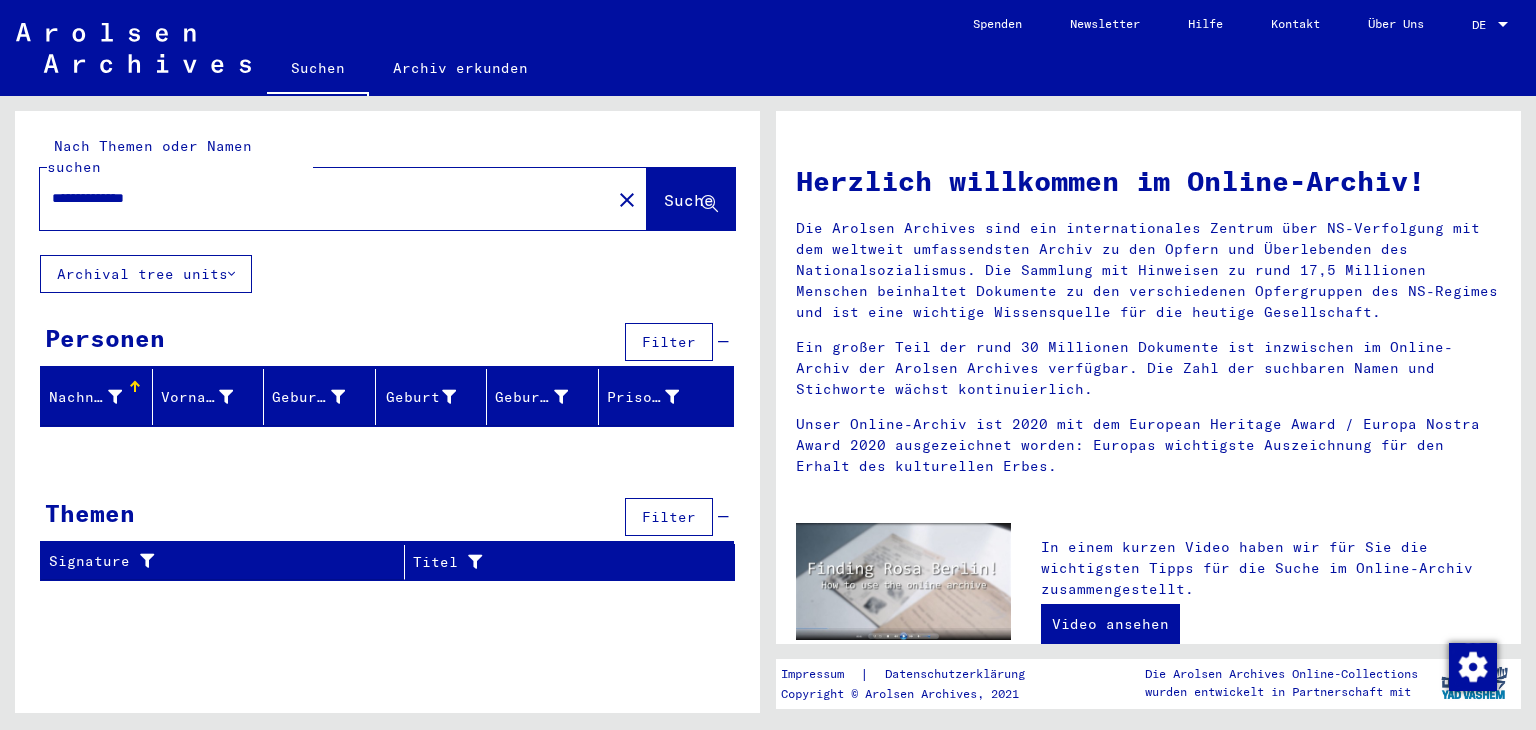 click on "**********" at bounding box center [319, 198] 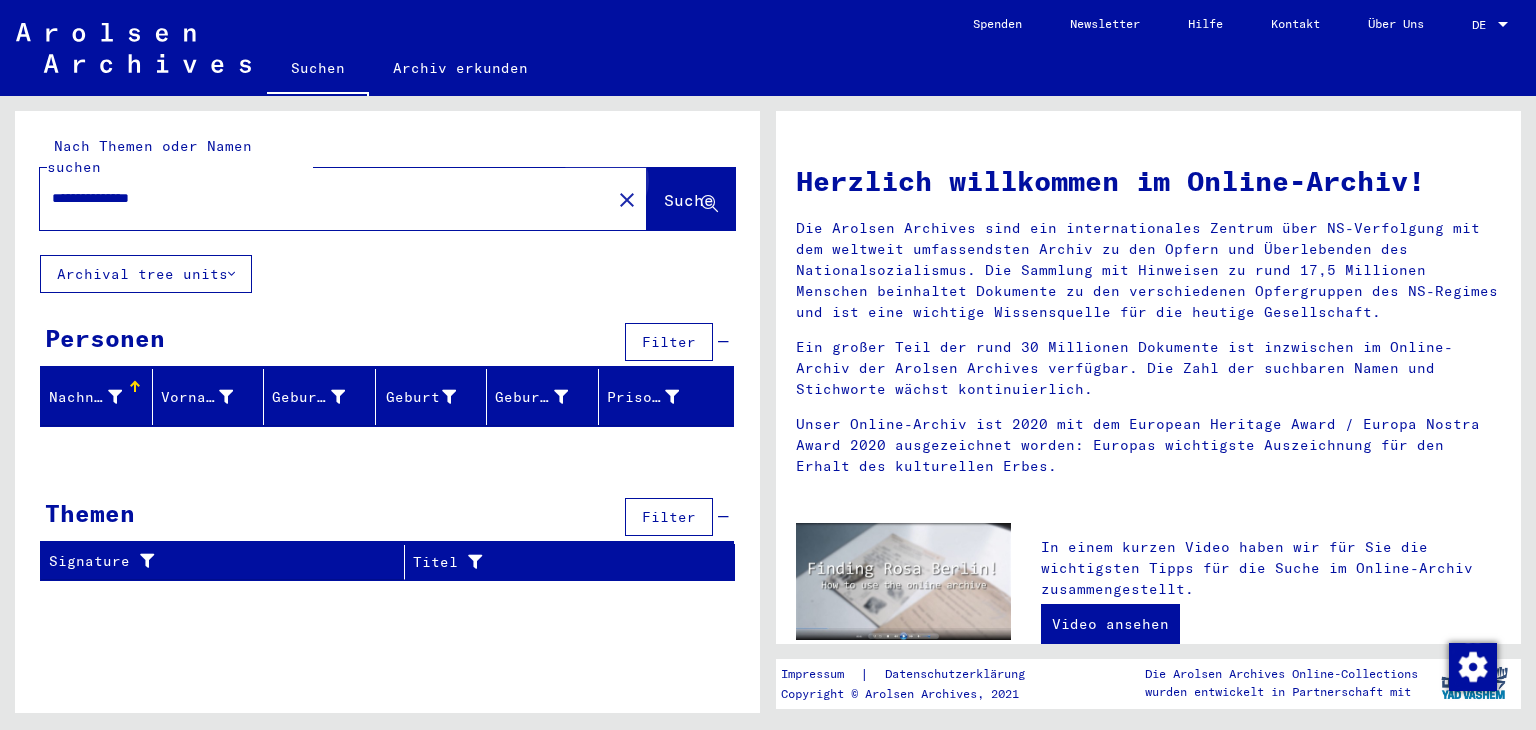click on "Suche" 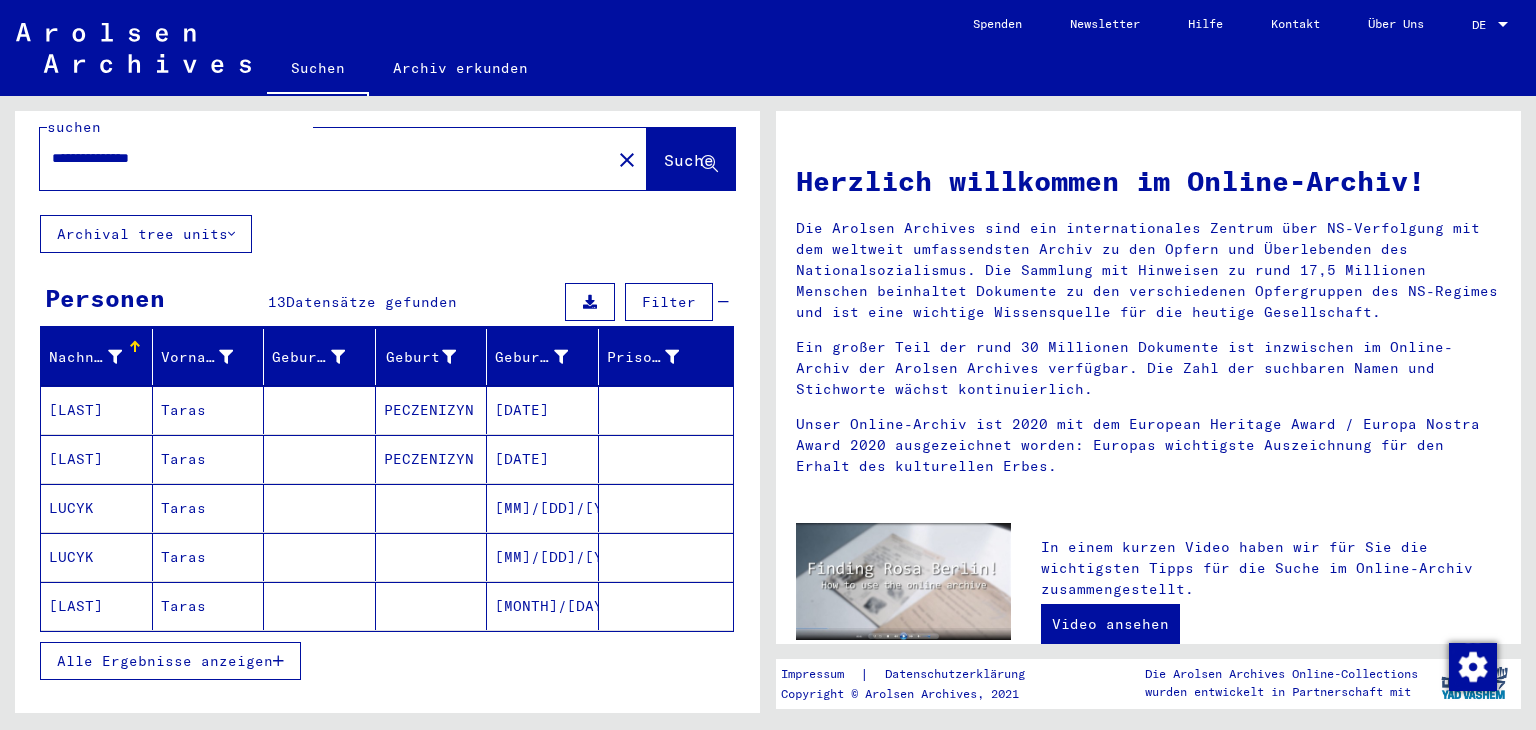 scroll, scrollTop: 44, scrollLeft: 0, axis: vertical 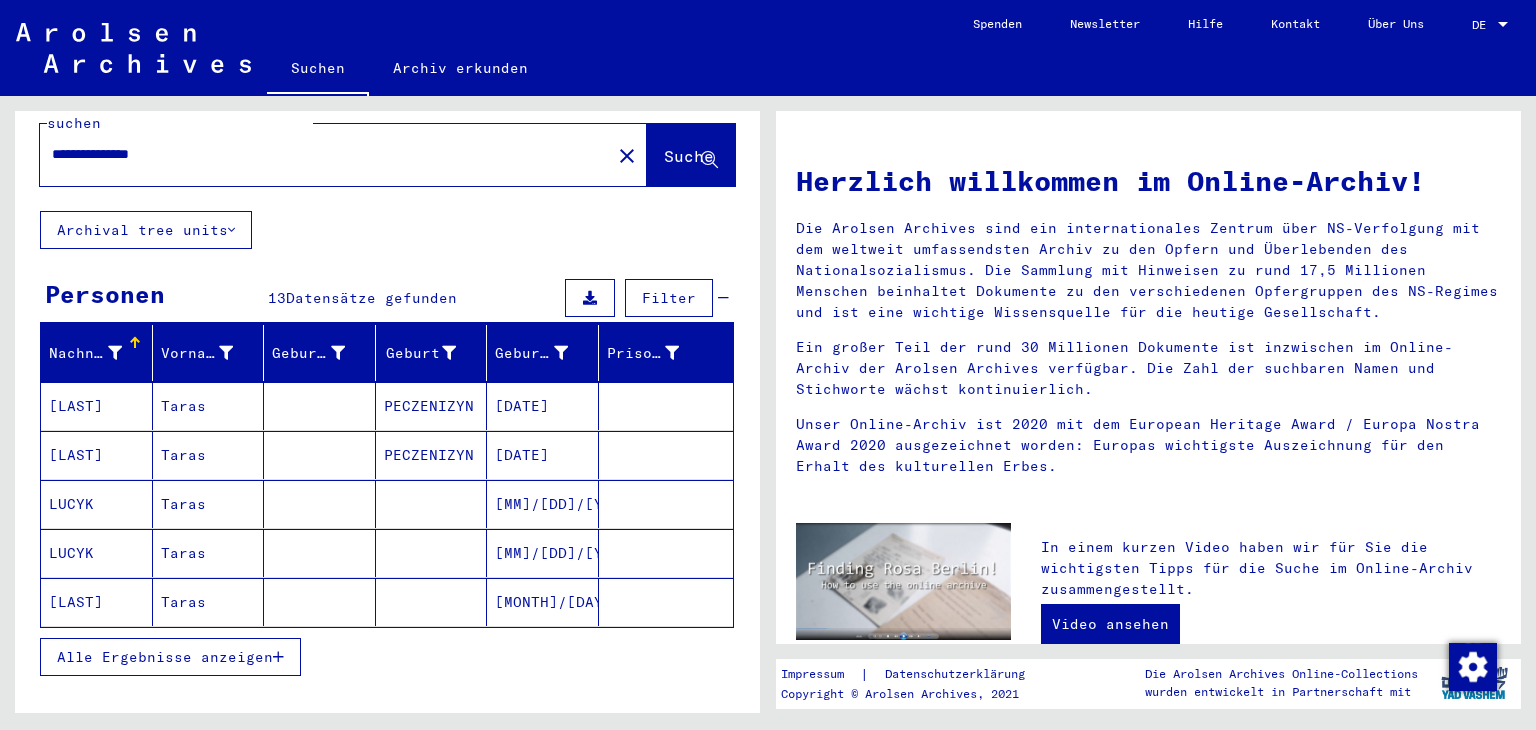click on "Alle Ergebnisse anzeigen" at bounding box center [165, 657] 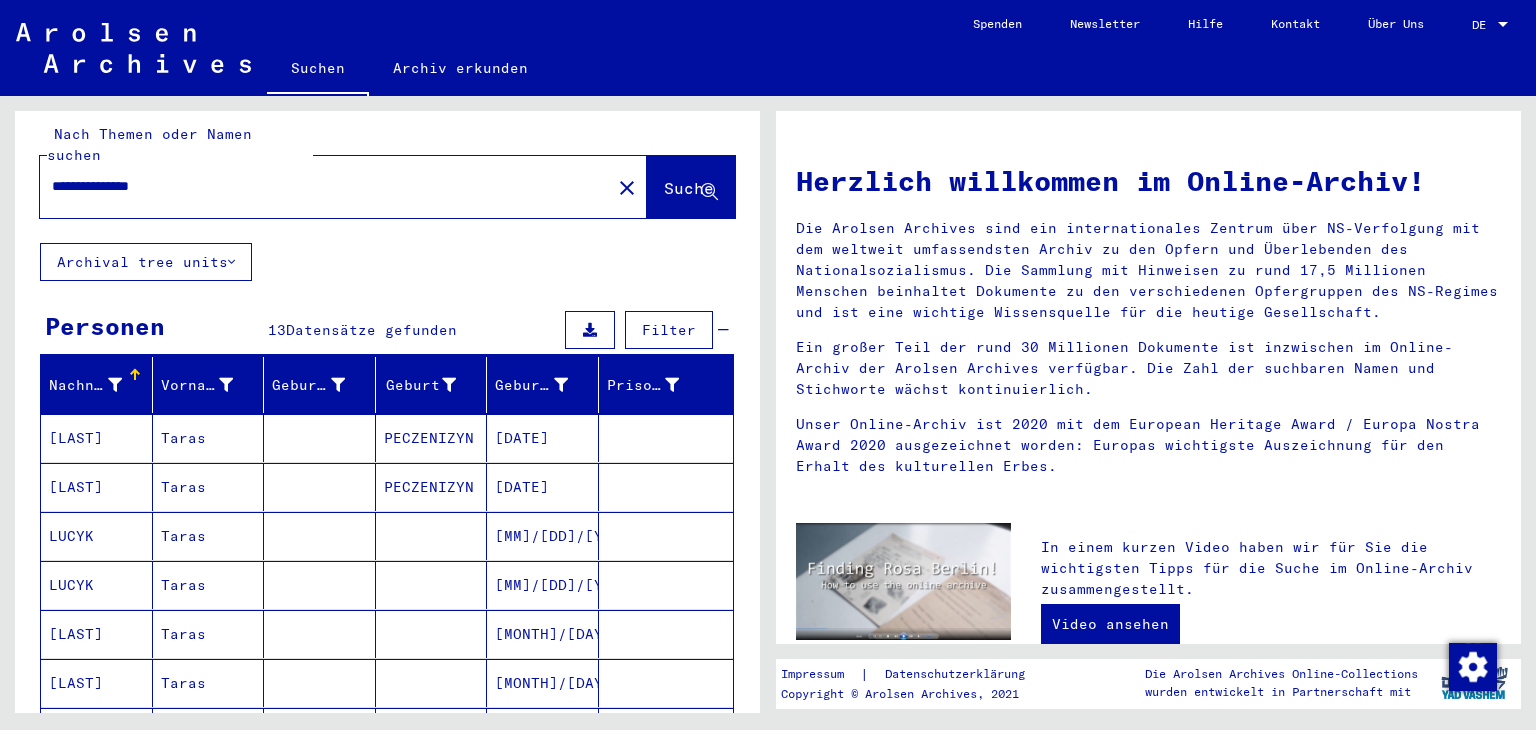scroll, scrollTop: 11, scrollLeft: 0, axis: vertical 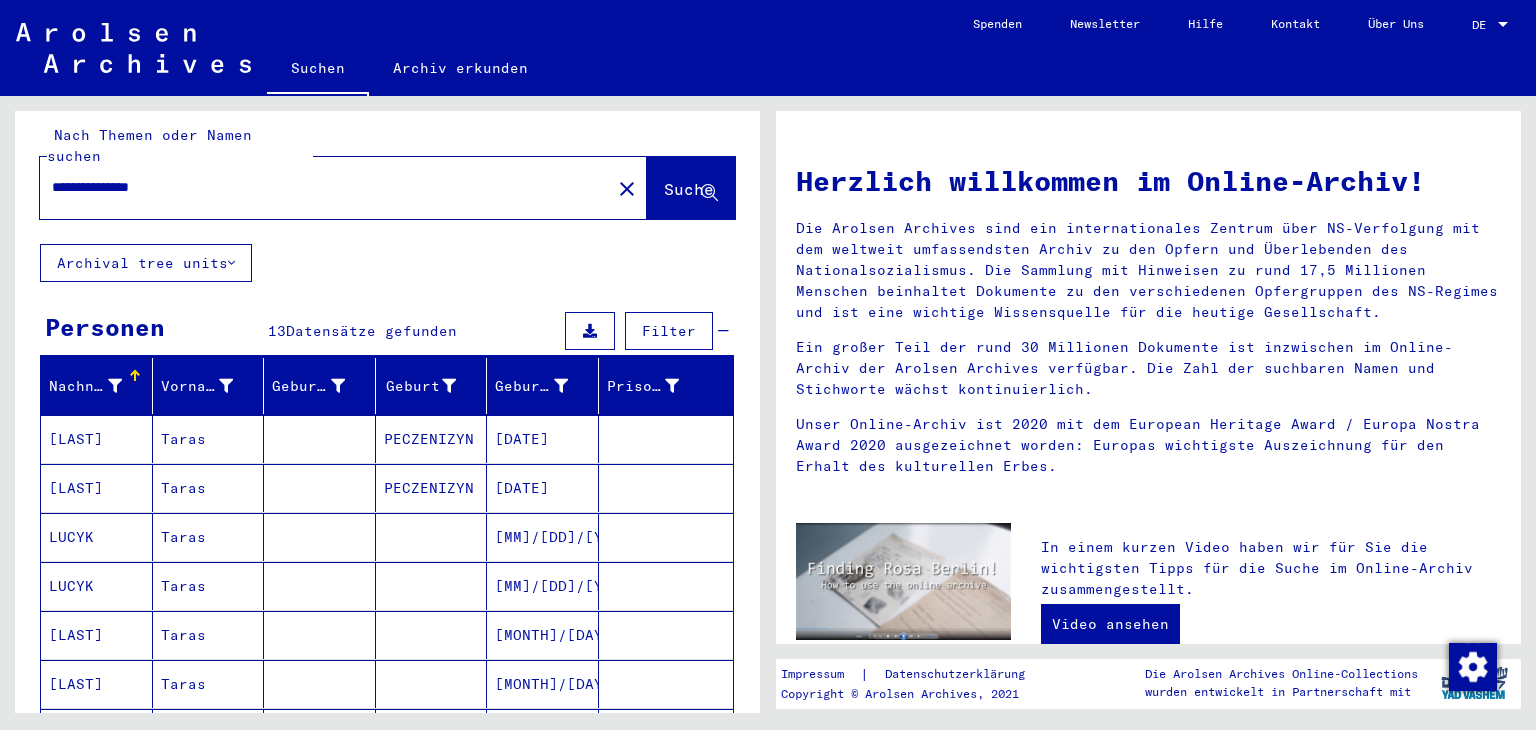 drag, startPoint x: 175, startPoint y: 164, endPoint x: 106, endPoint y: 165, distance: 69.00725 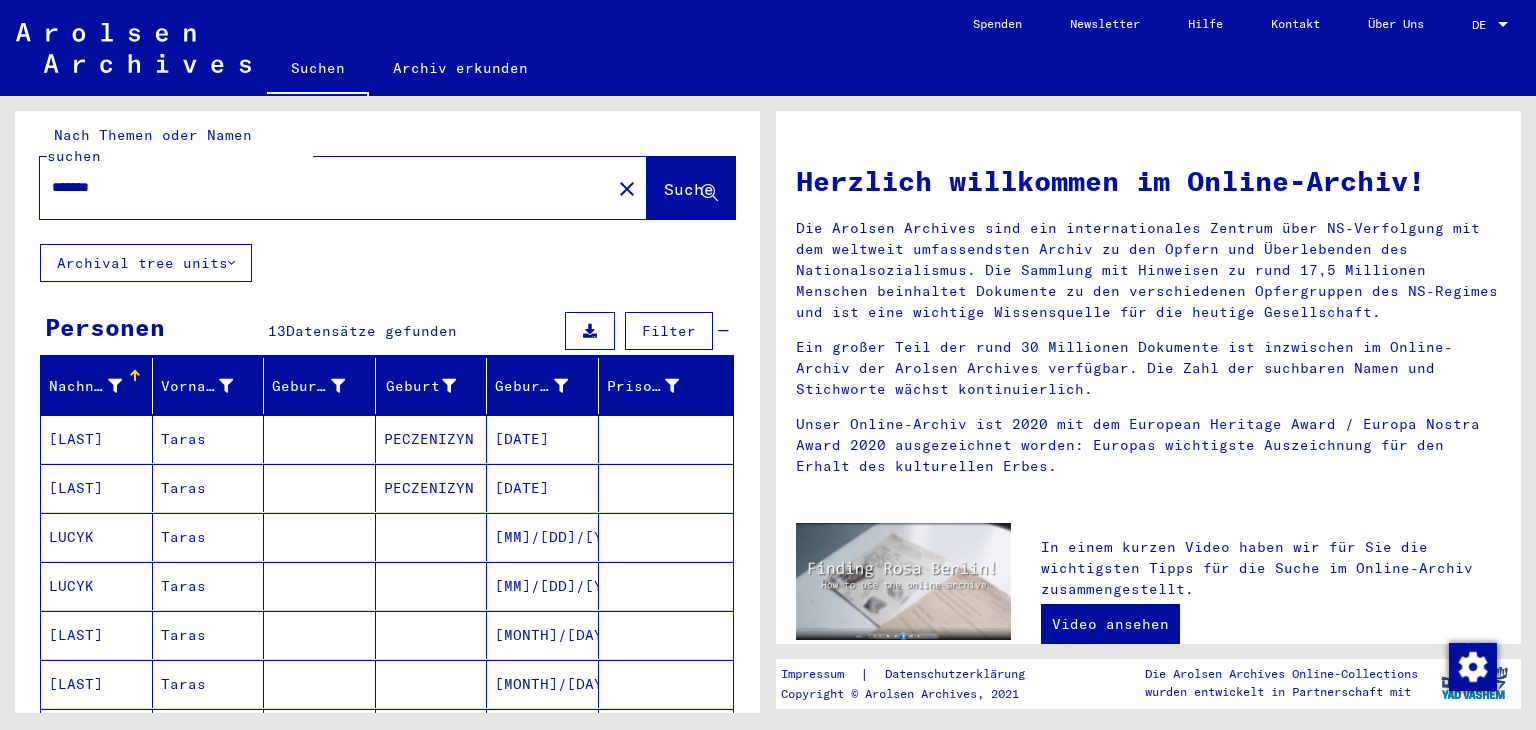 type on "******" 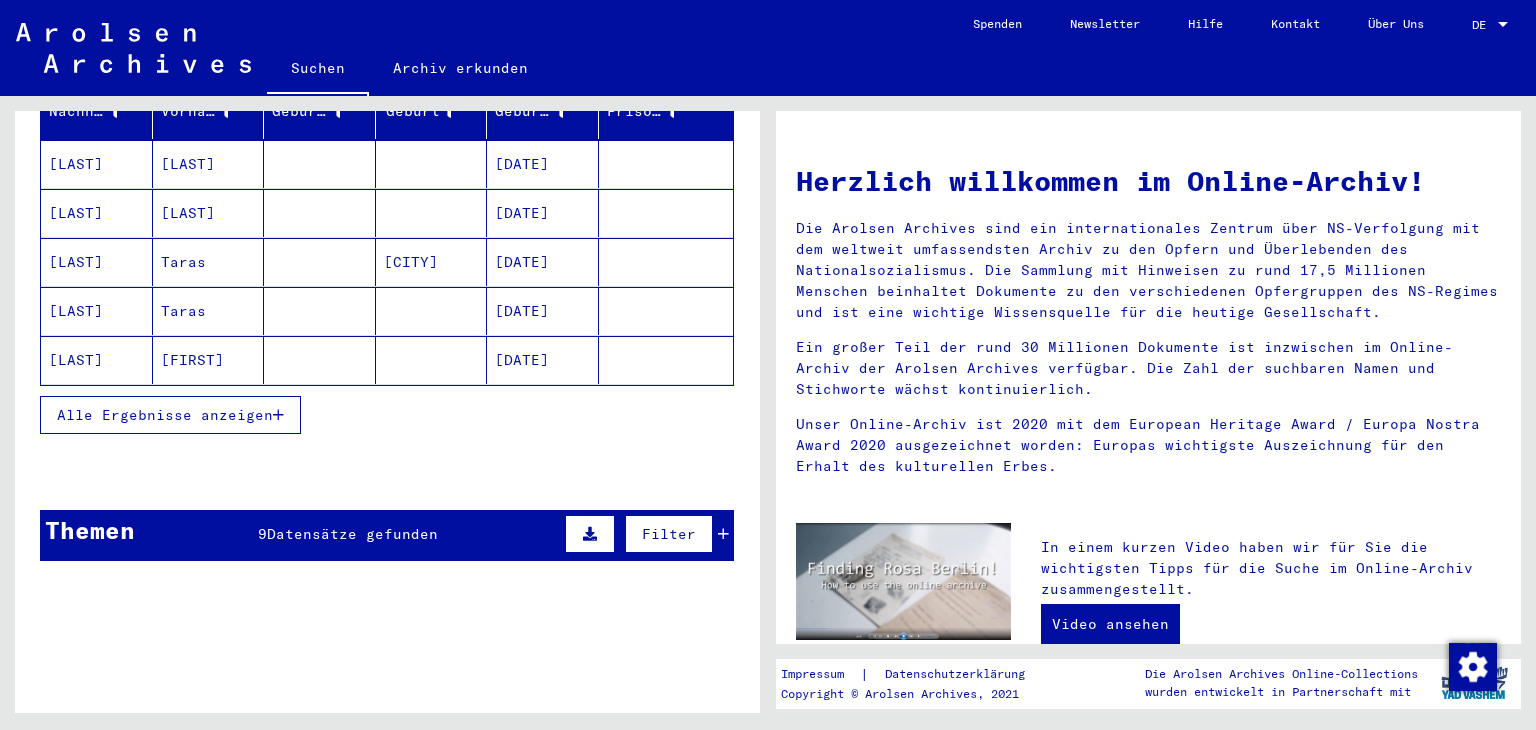 scroll, scrollTop: 288, scrollLeft: 0, axis: vertical 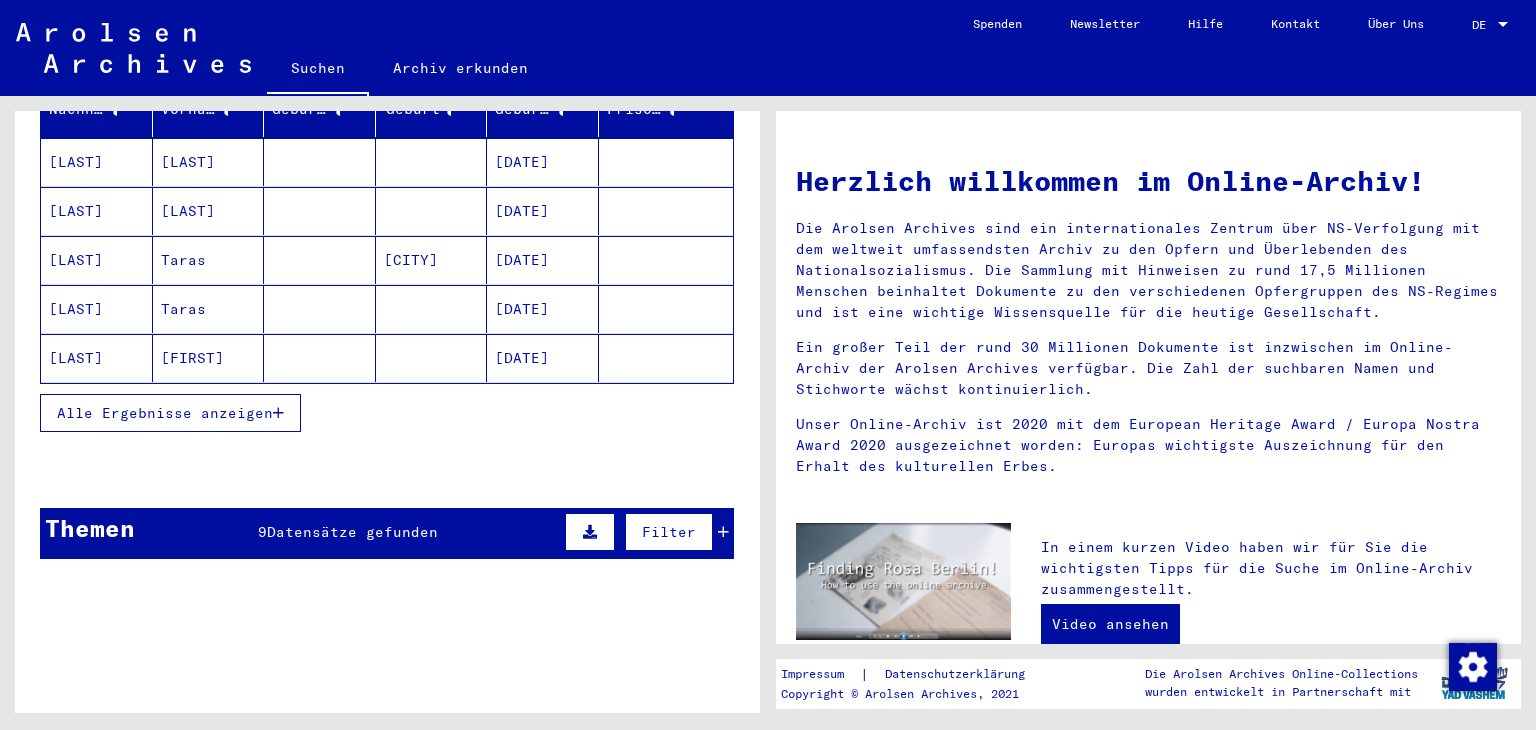click on "Alle Ergebnisse anzeigen" at bounding box center [165, 413] 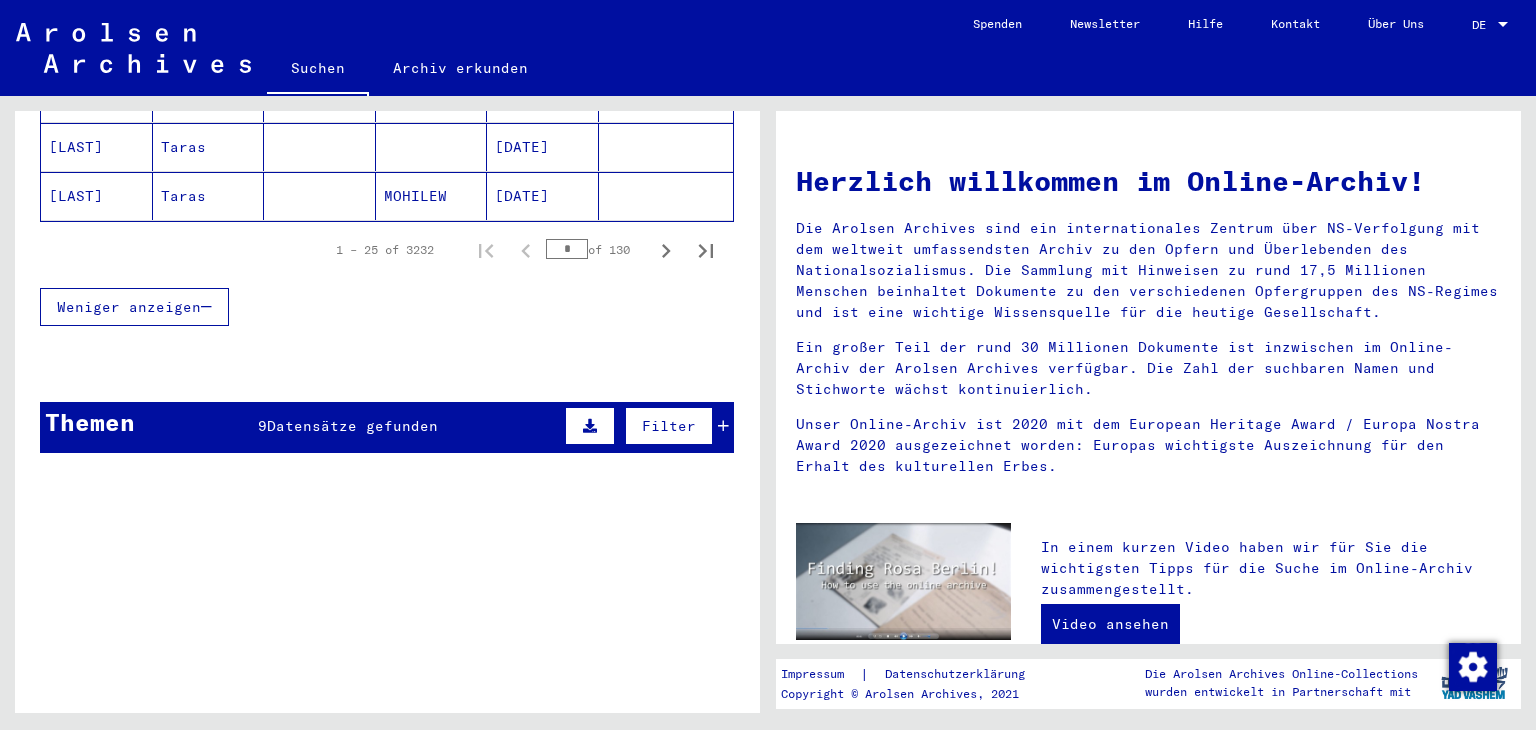 scroll, scrollTop: 1443, scrollLeft: 0, axis: vertical 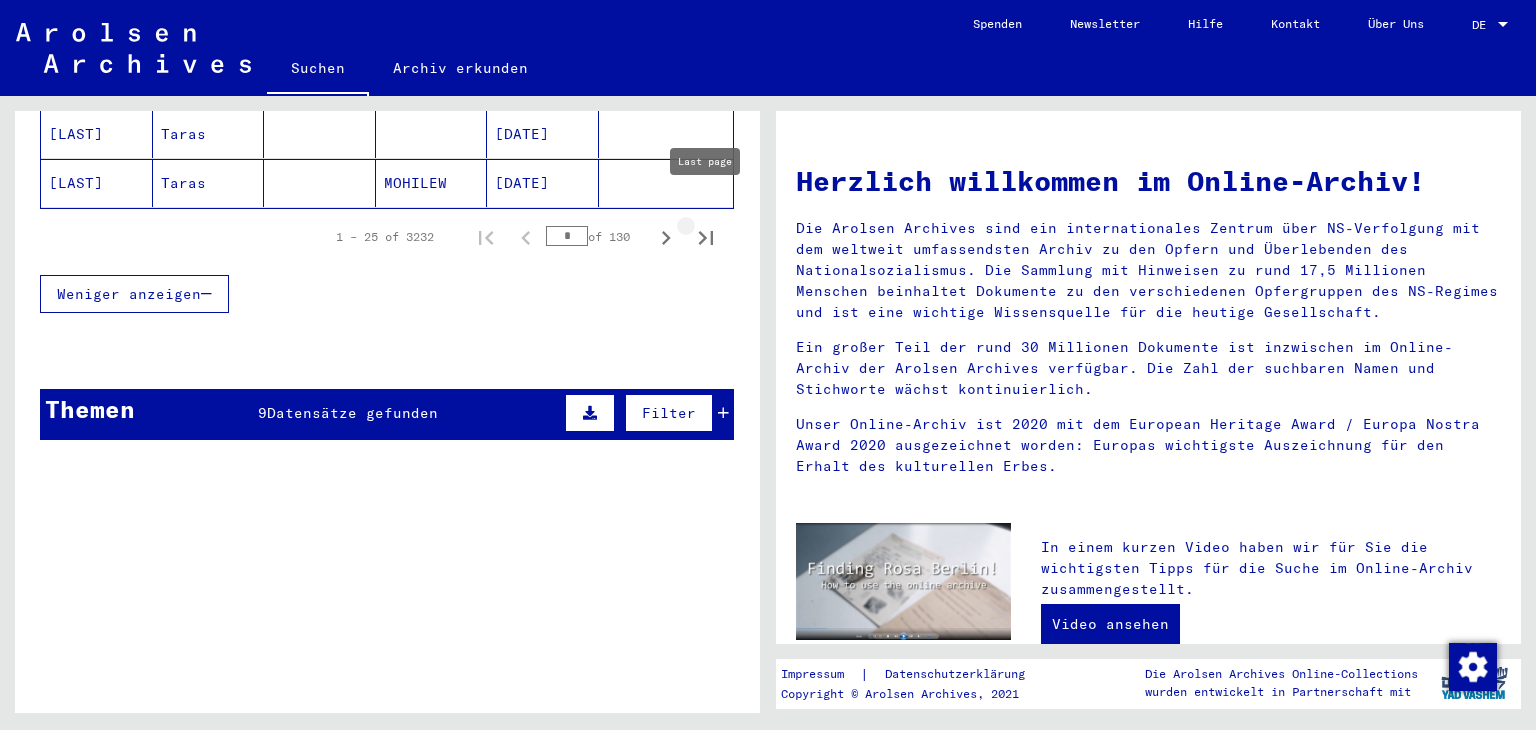 click 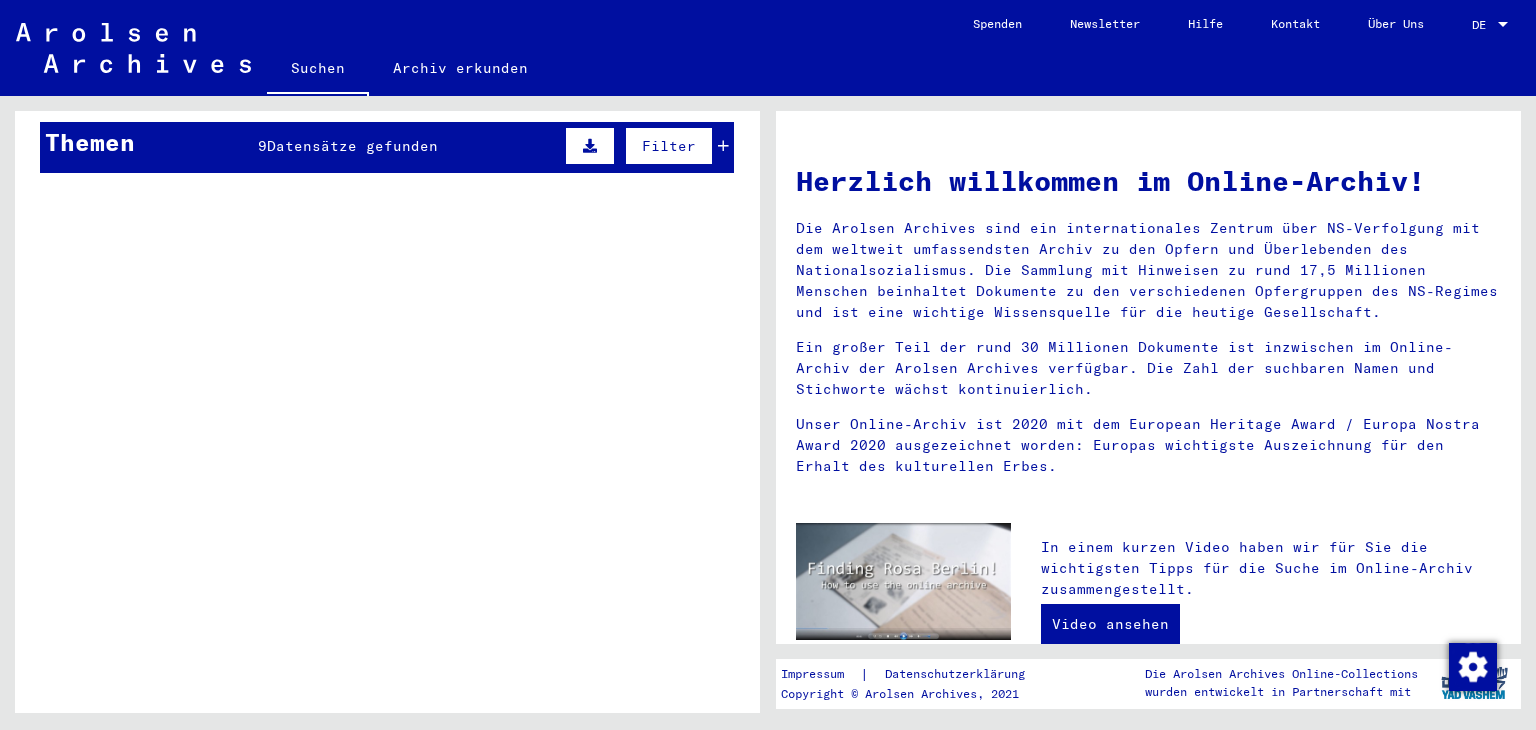 scroll, scrollTop: 800, scrollLeft: 0, axis: vertical 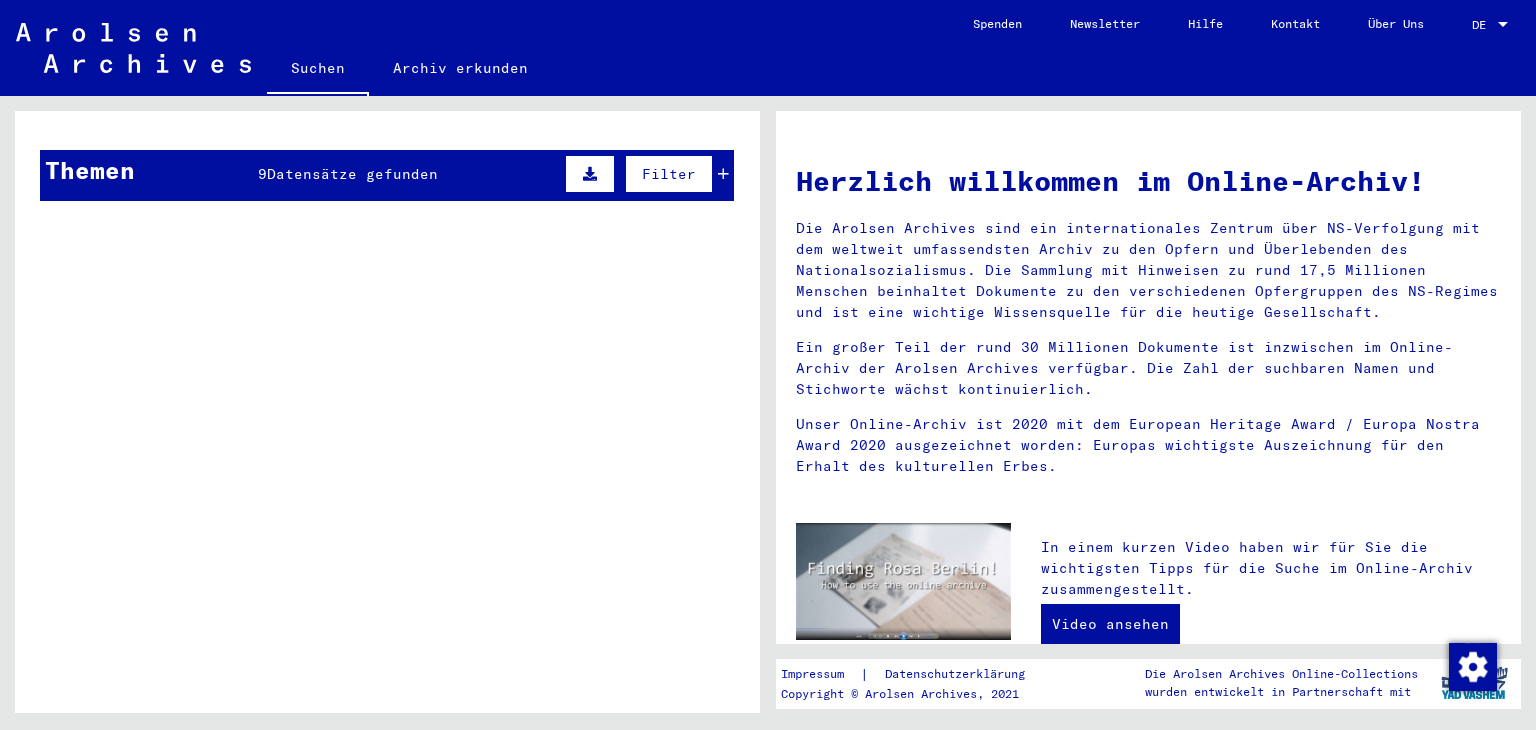 click on "Datensätze gefunden" at bounding box center (352, 174) 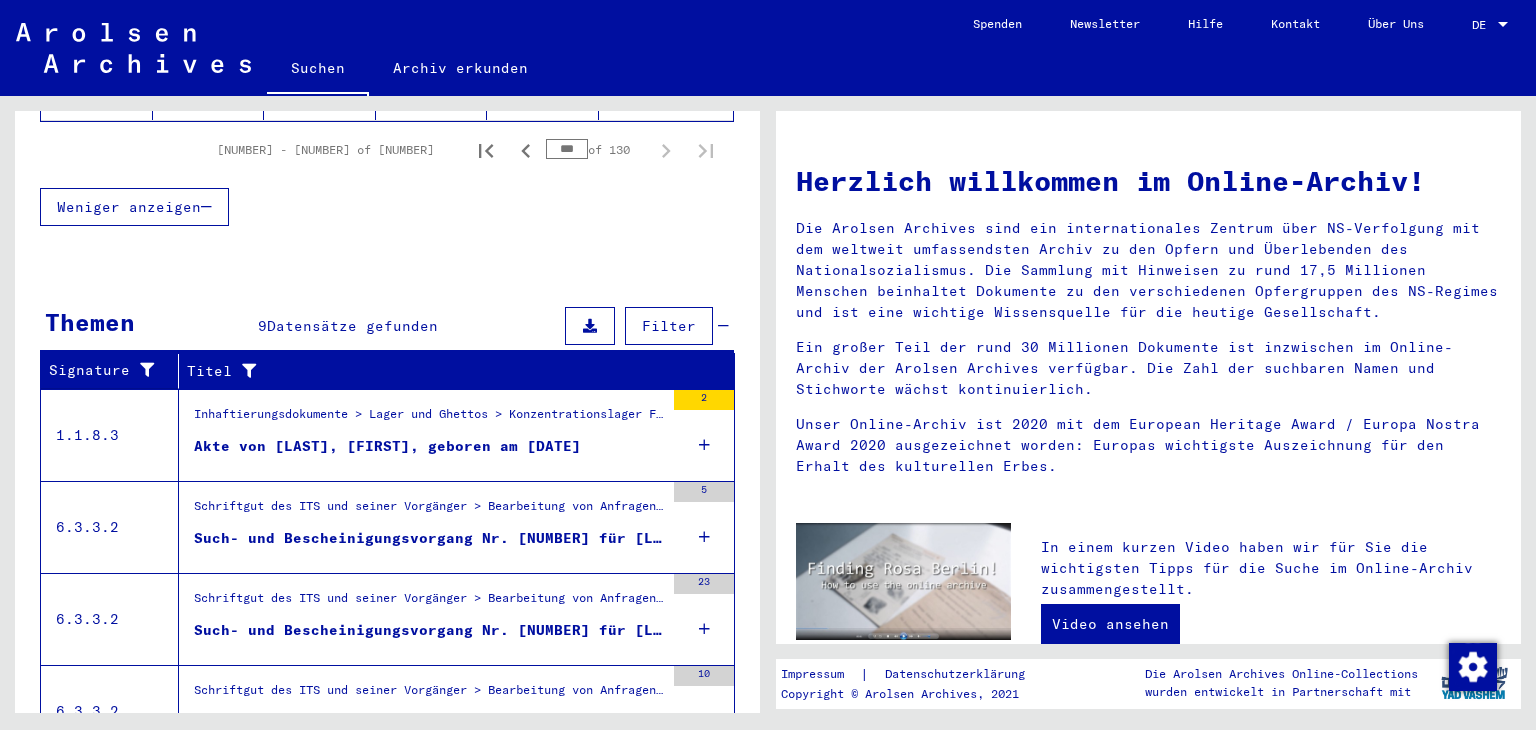 scroll, scrollTop: 816, scrollLeft: 0, axis: vertical 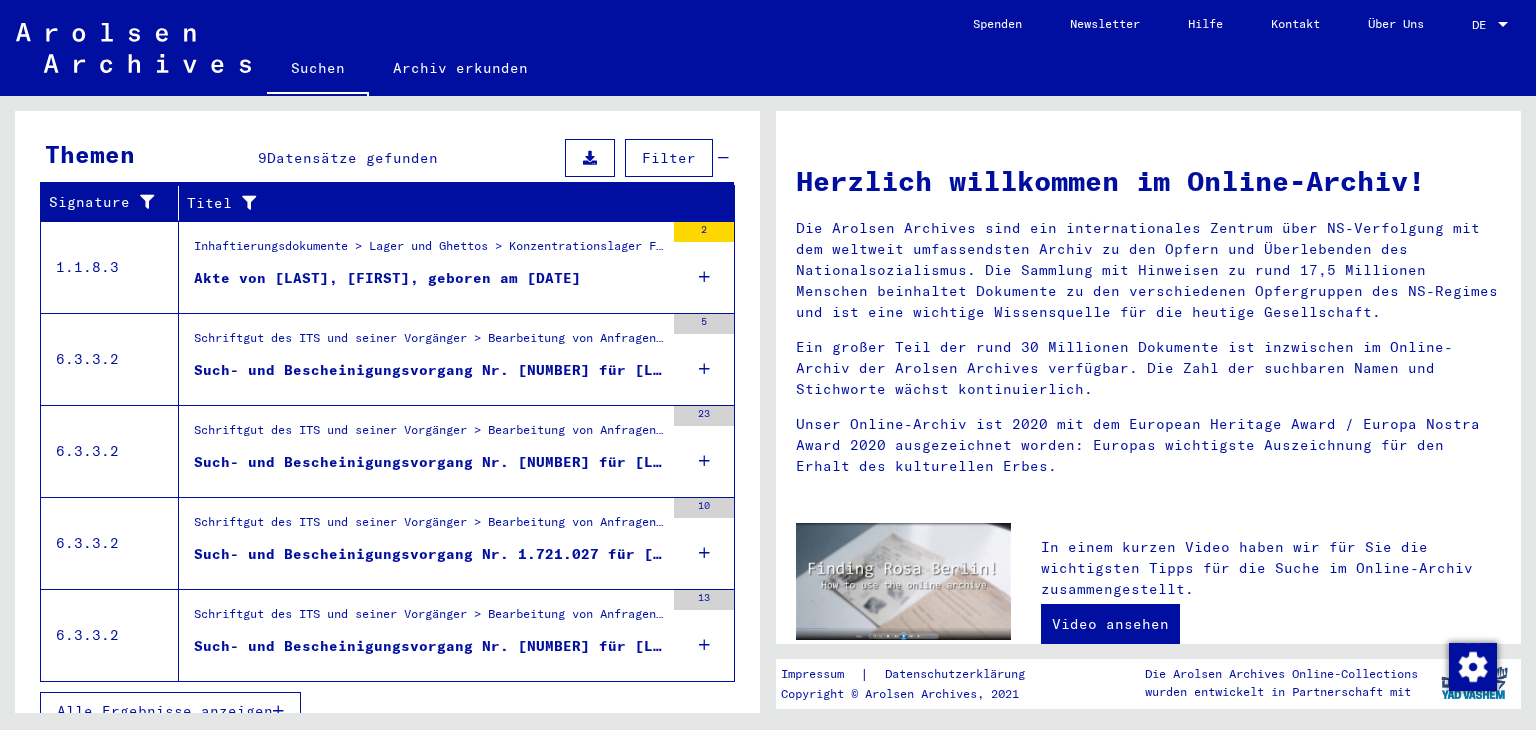 click on "Alle Ergebnisse anzeigen" at bounding box center [165, 711] 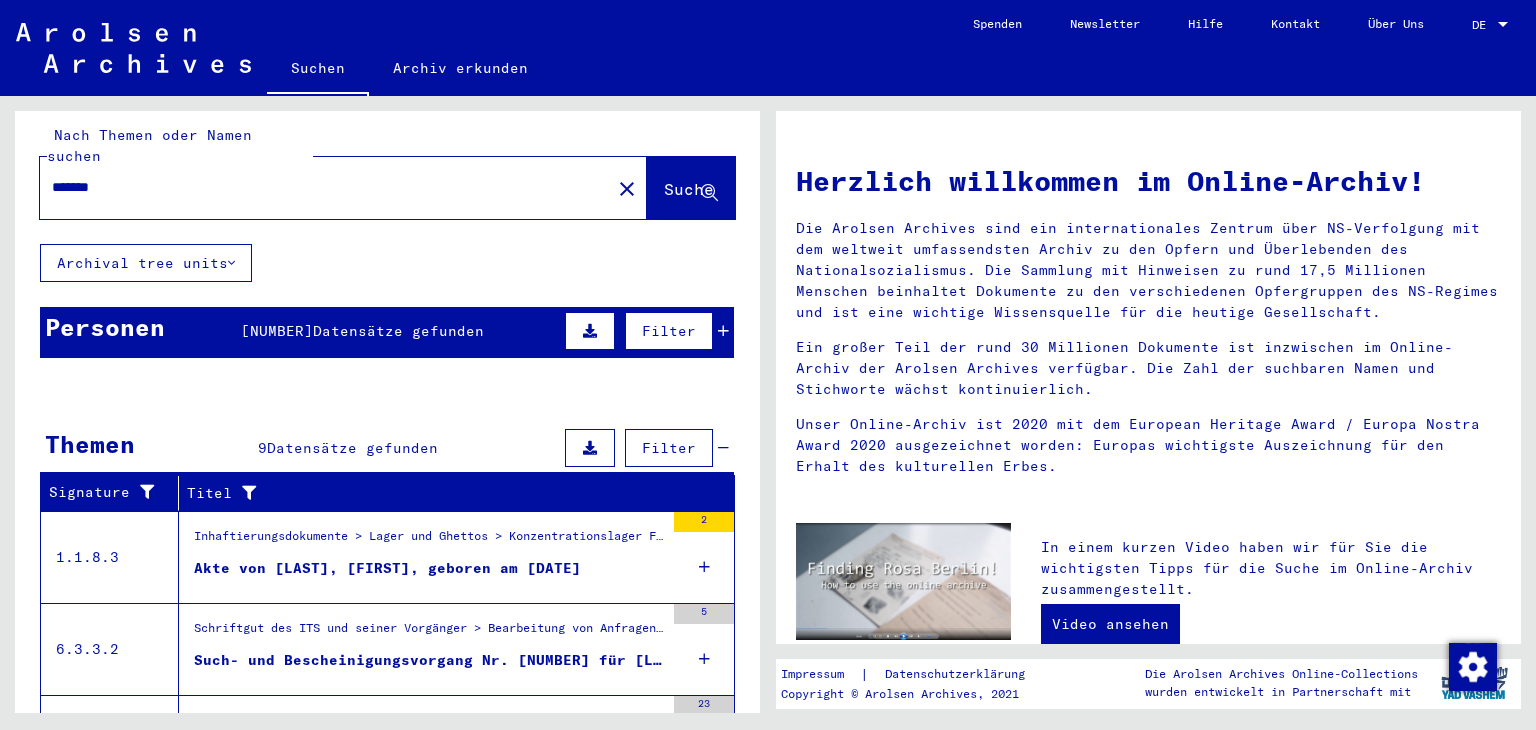 scroll, scrollTop: 0, scrollLeft: 0, axis: both 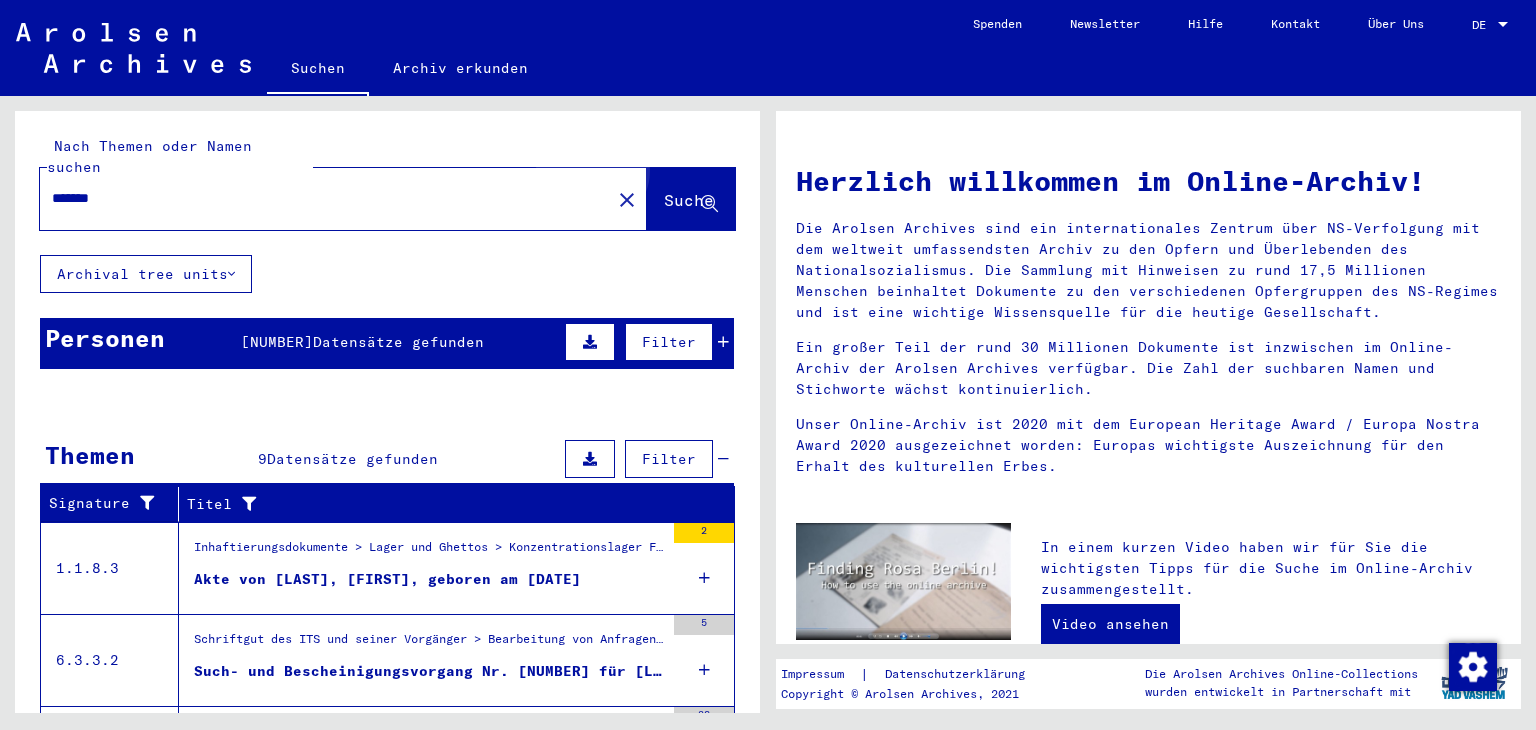 click on "Suche" 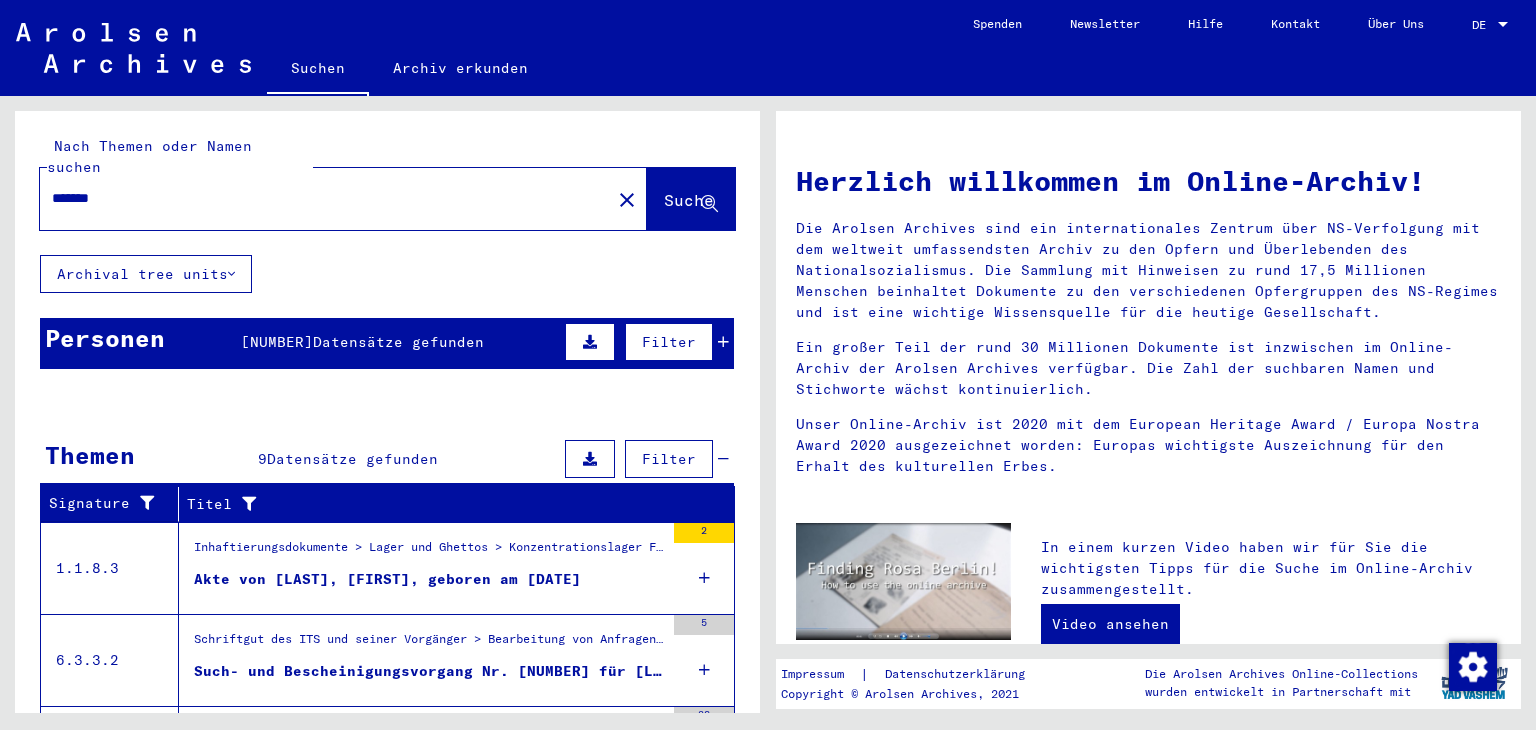 click on "Filter" at bounding box center [669, 342] 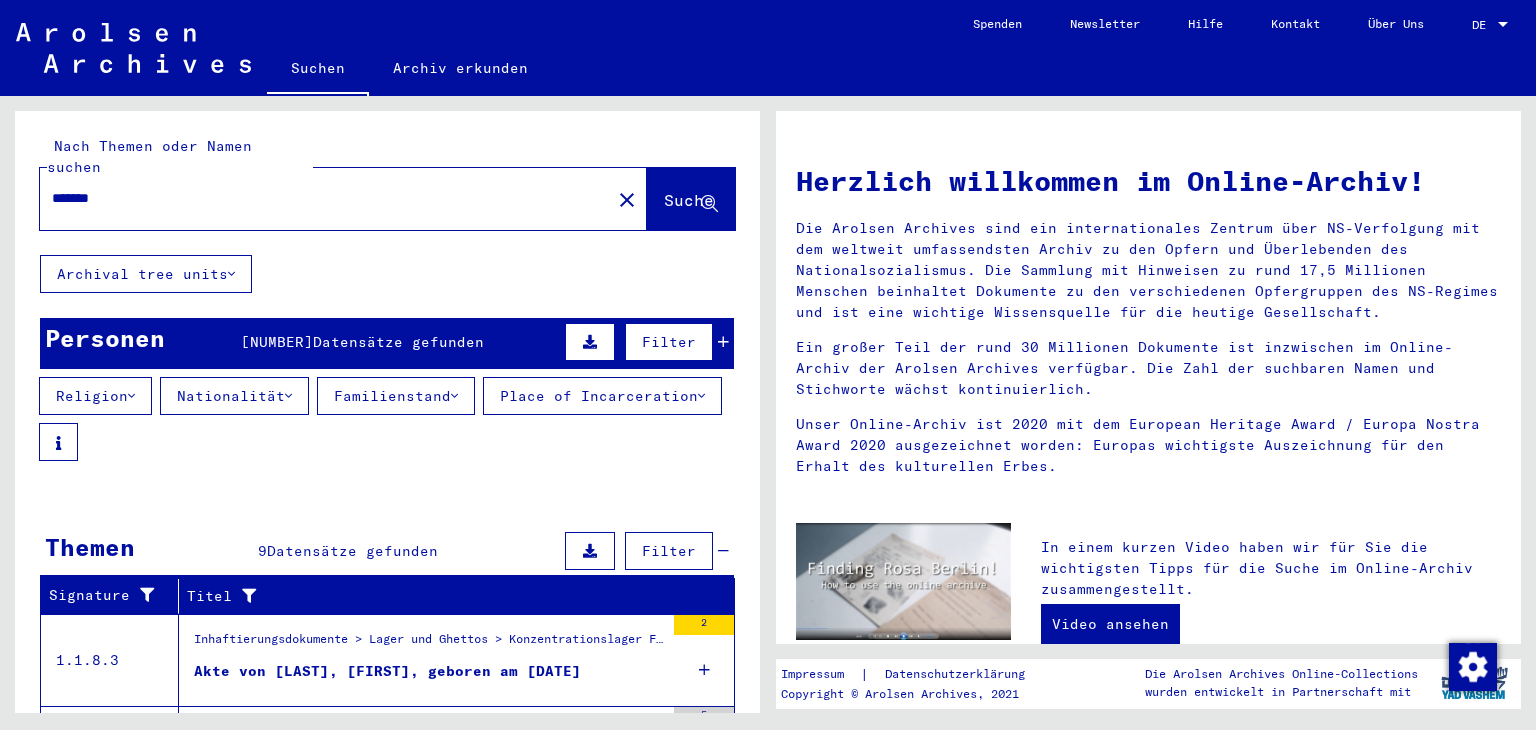 click on "Religion   Nationalität   Familienstand   Place of Incarceration" at bounding box center [387, 419] 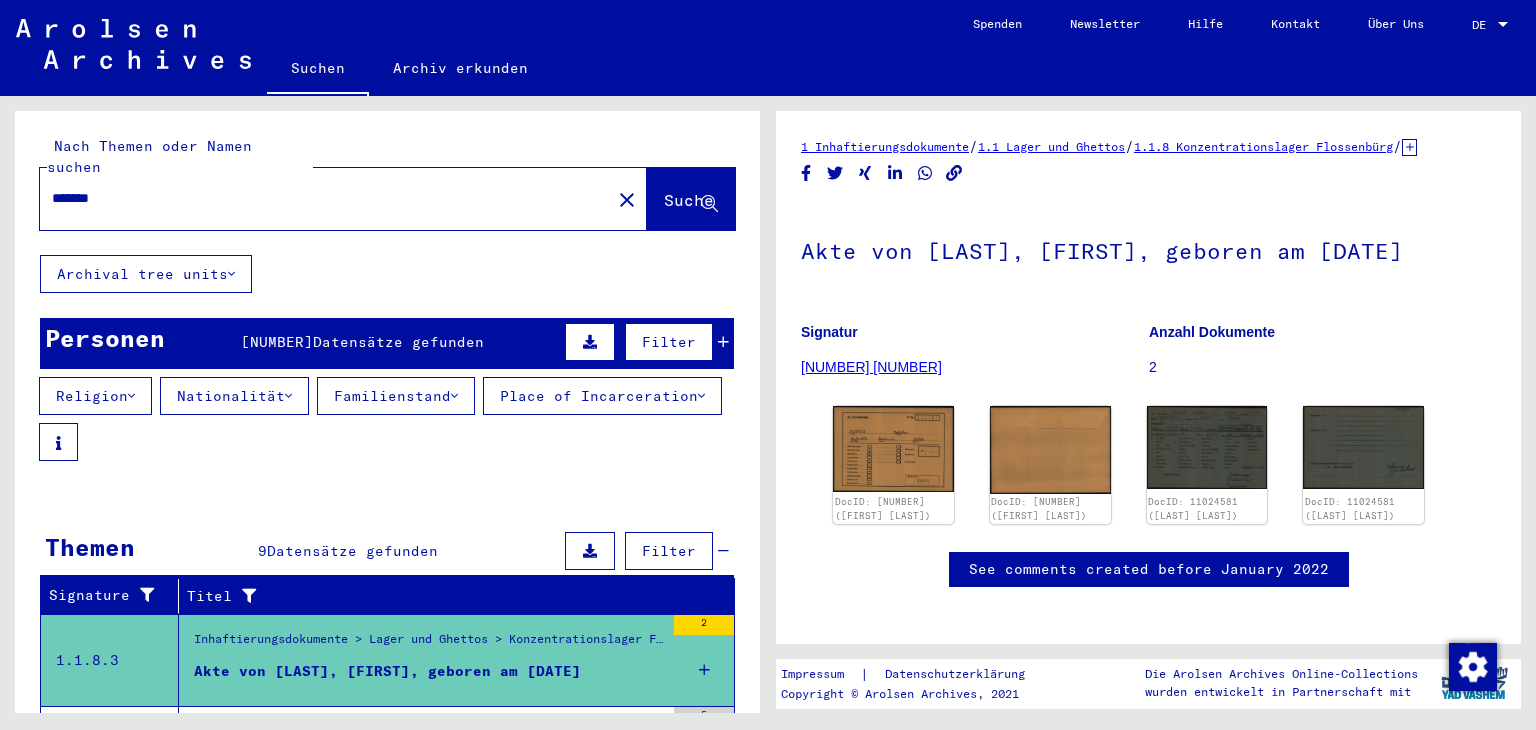 scroll, scrollTop: 0, scrollLeft: 0, axis: both 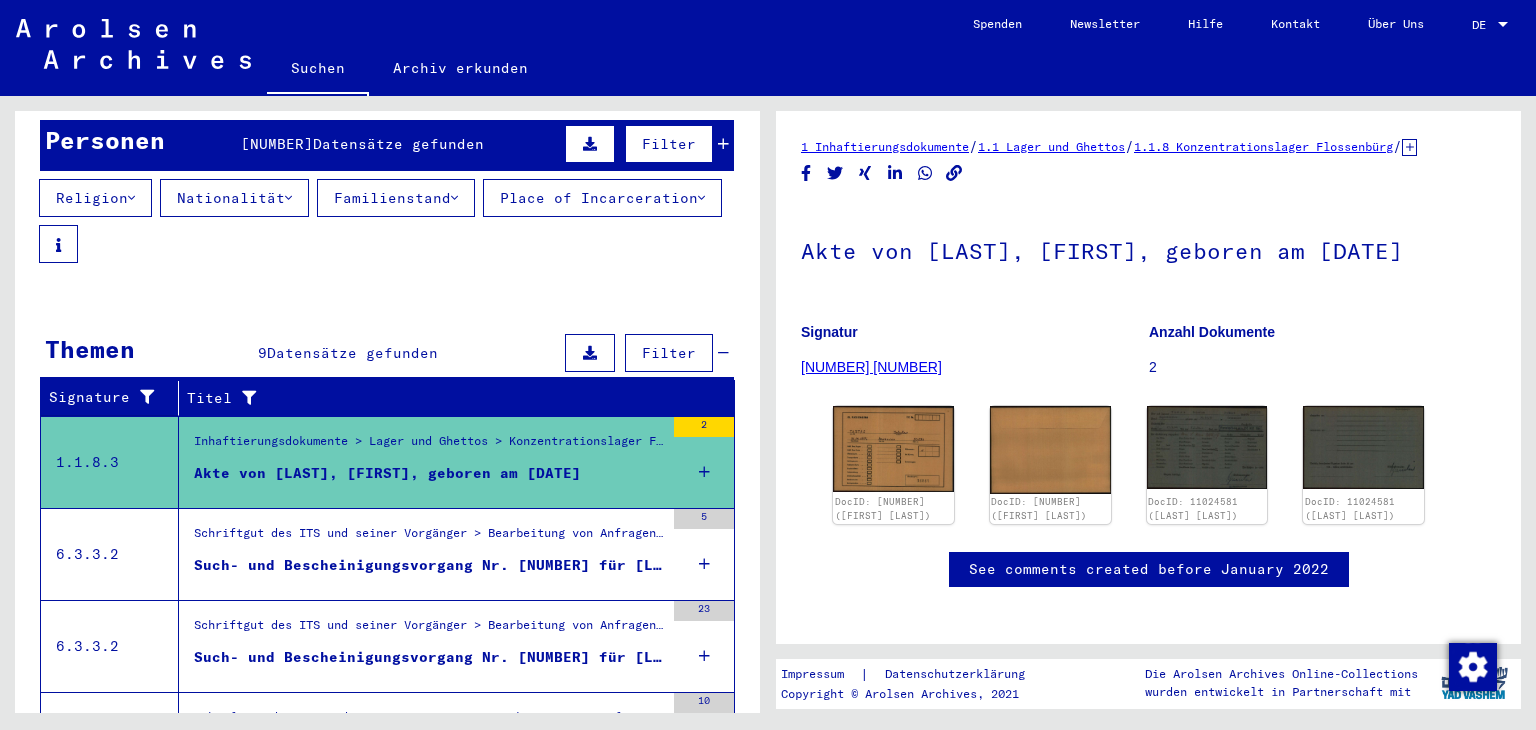 click on "Such- und Bescheinigungsvorgang Nr. [NUMBER] für [LAST], [FIRST] geboren [DATE]" at bounding box center [429, 565] 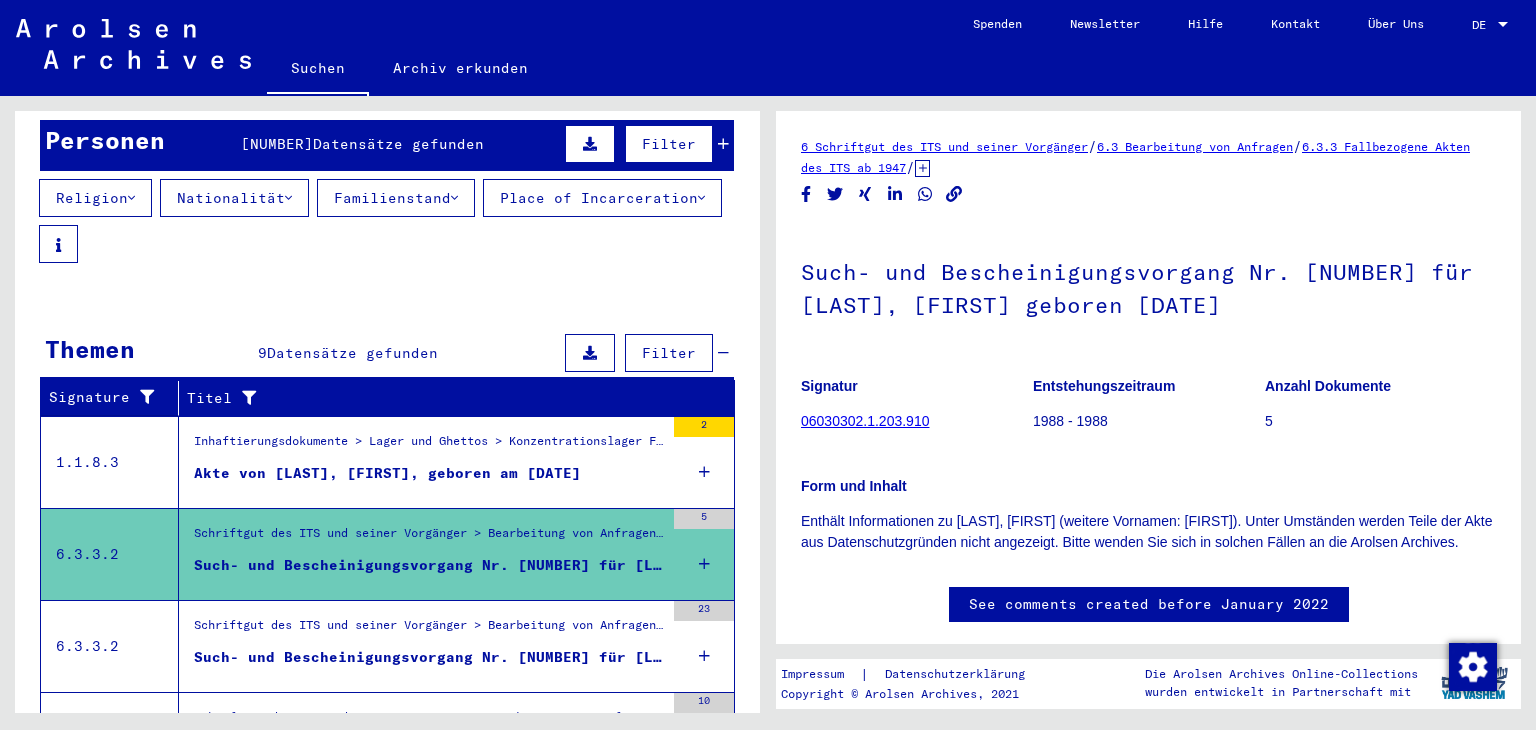 scroll, scrollTop: 0, scrollLeft: 0, axis: both 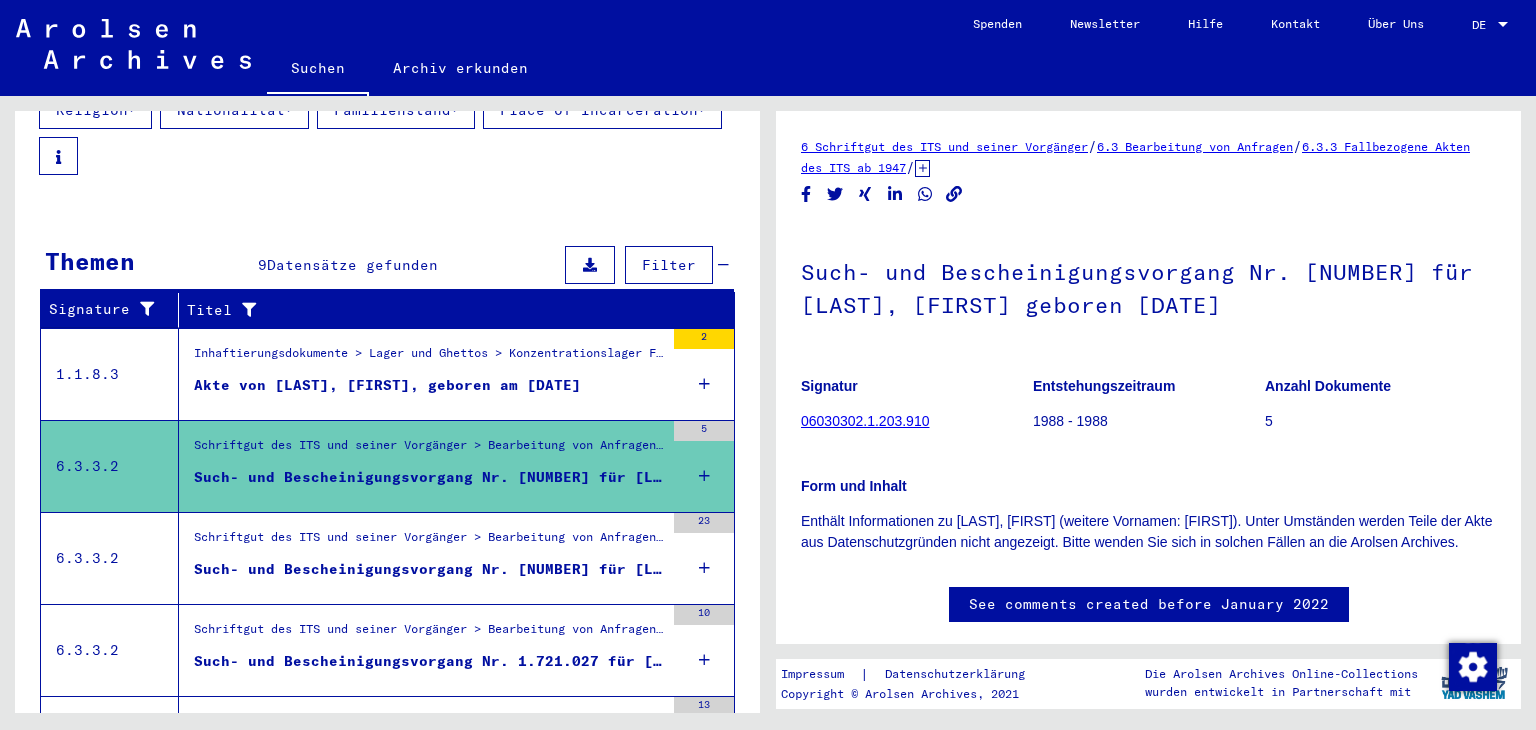 click on "Such- und Bescheinigungsvorgang Nr. [NUMBER] für [LAST], [FIRST] geboren [DATE]" at bounding box center (429, 569) 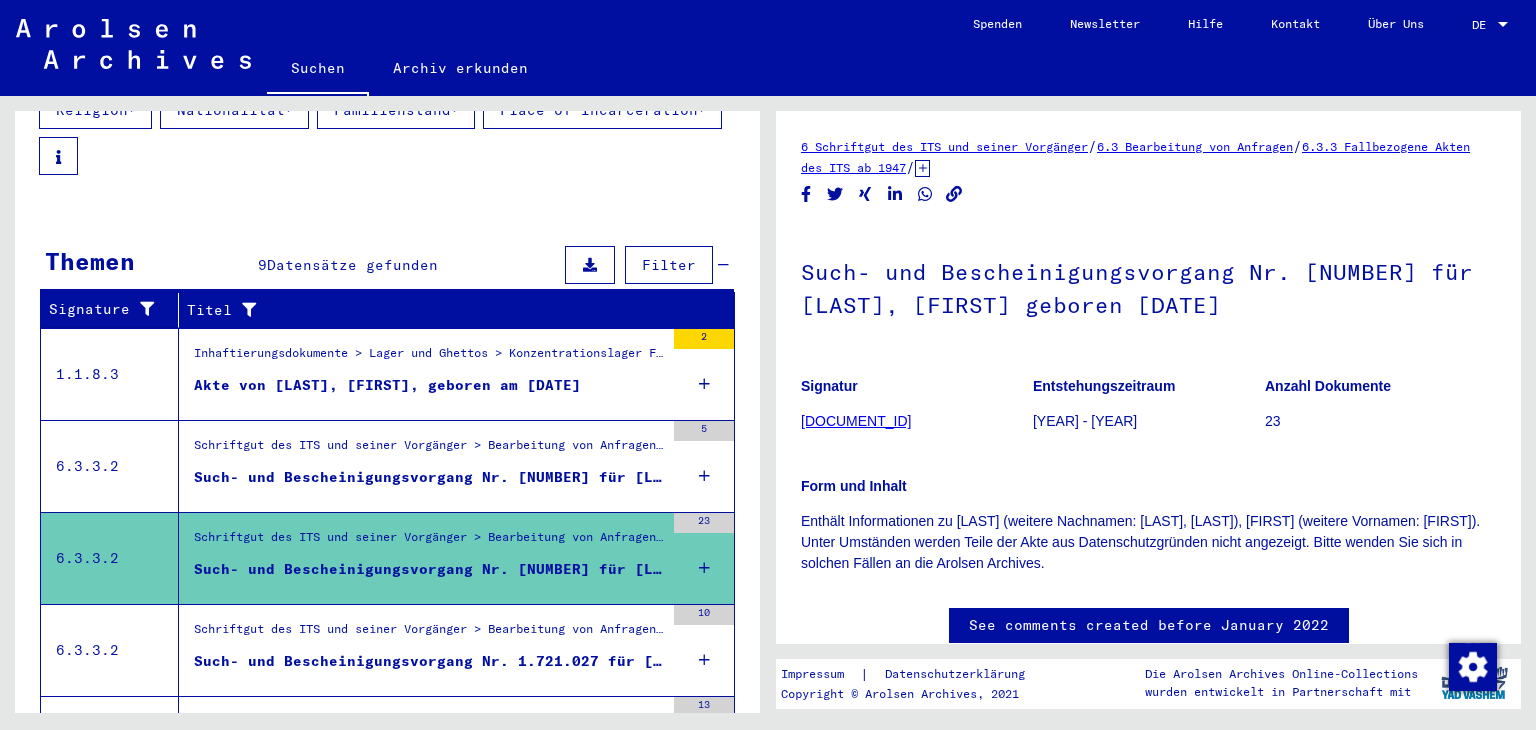 scroll, scrollTop: 0, scrollLeft: 0, axis: both 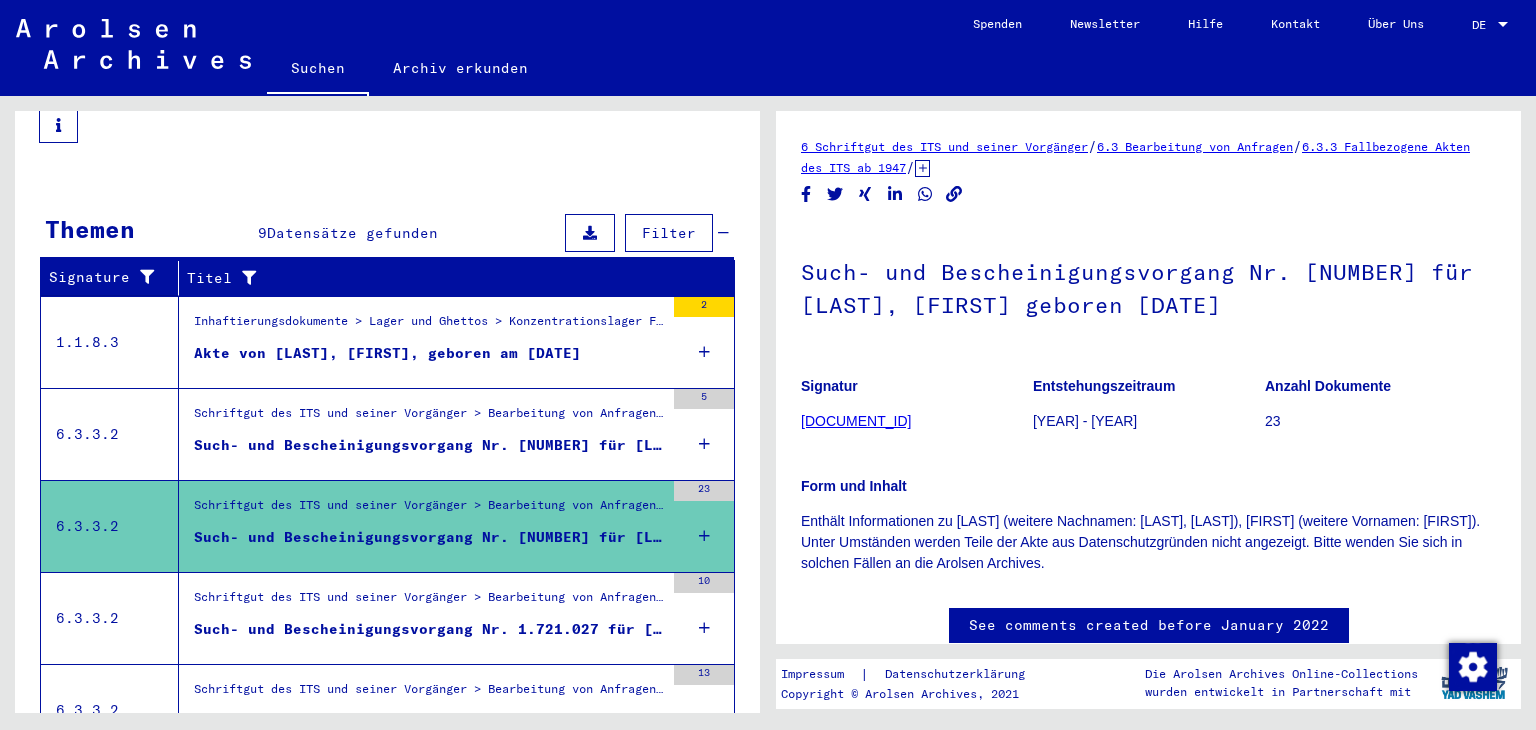 click on "Such- und Bescheinigungsvorgang Nr. 1.721.027 für [LAST], [FIRST] geboren [YEAR]" at bounding box center (429, 629) 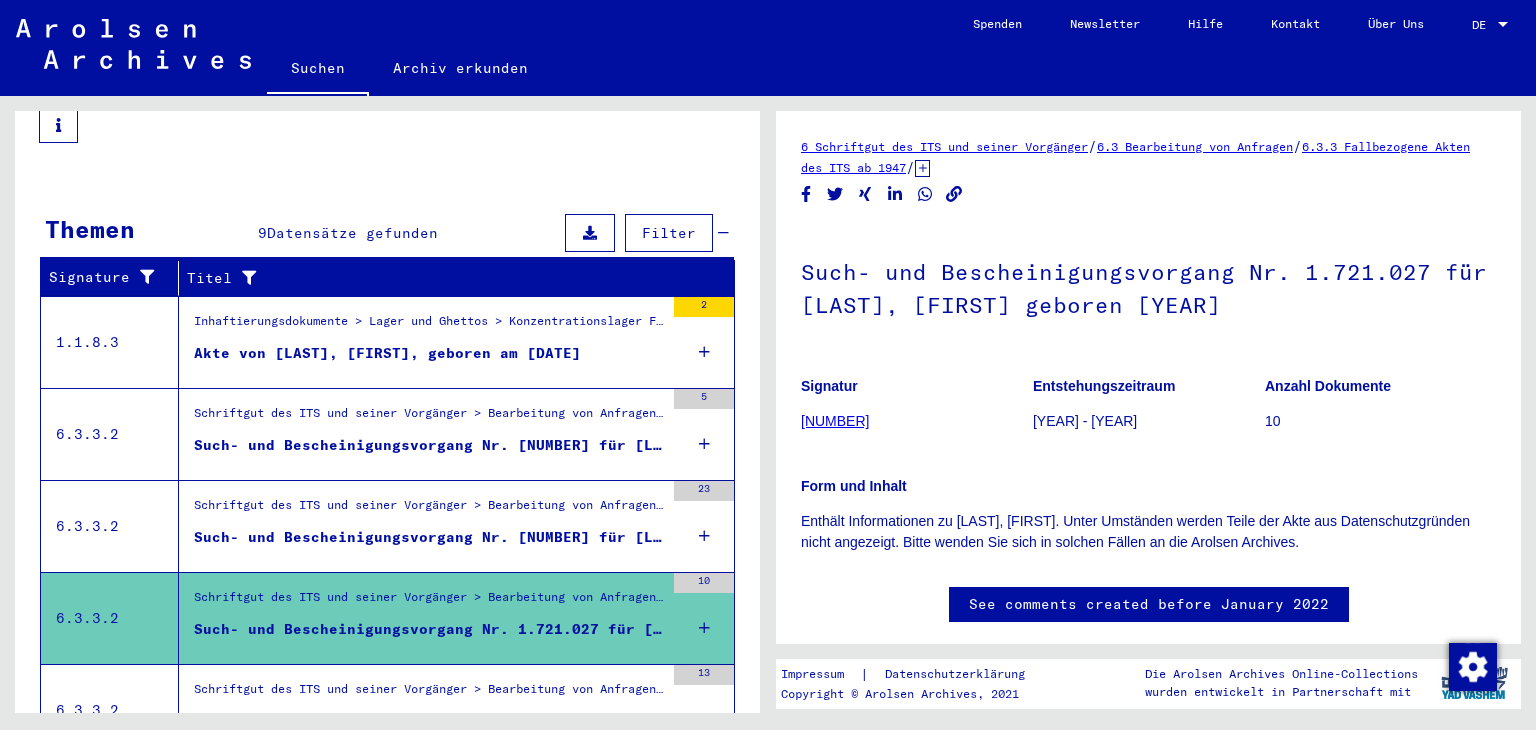 scroll, scrollTop: 0, scrollLeft: 0, axis: both 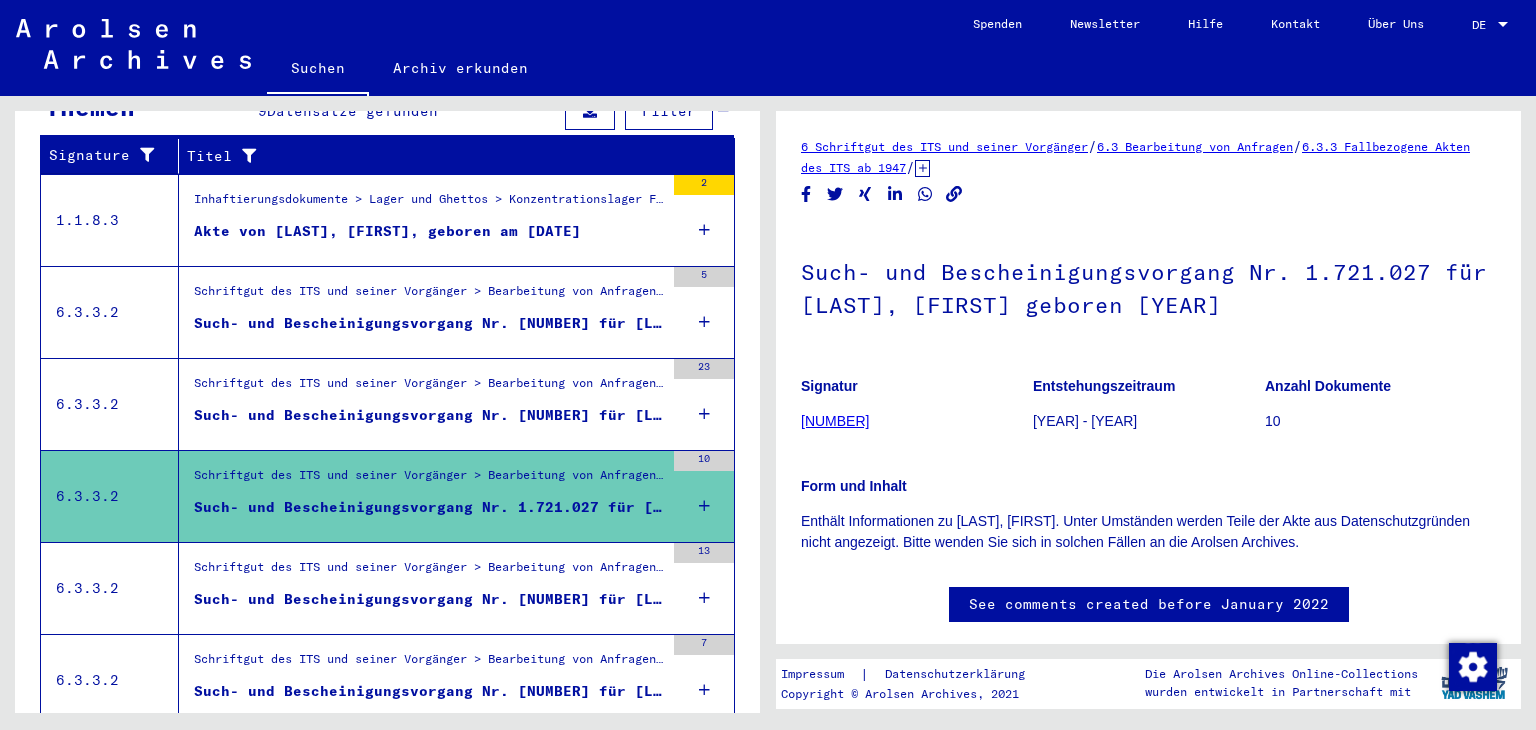 click on "Such- und Bescheinigungsvorgang Nr. [NUMBER] für [LAST], [FIRST] geboren [DATE]" at bounding box center [429, 599] 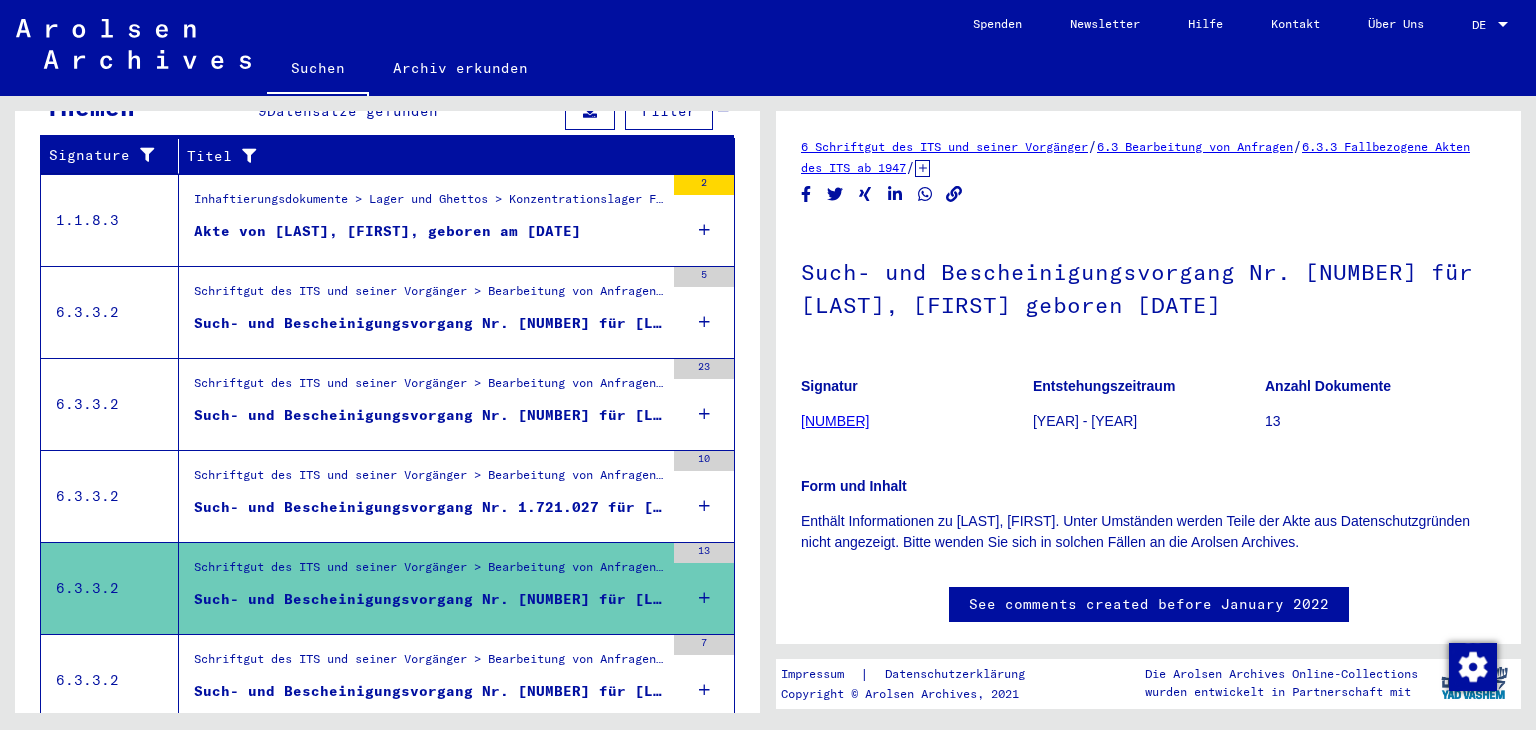 scroll, scrollTop: 0, scrollLeft: 0, axis: both 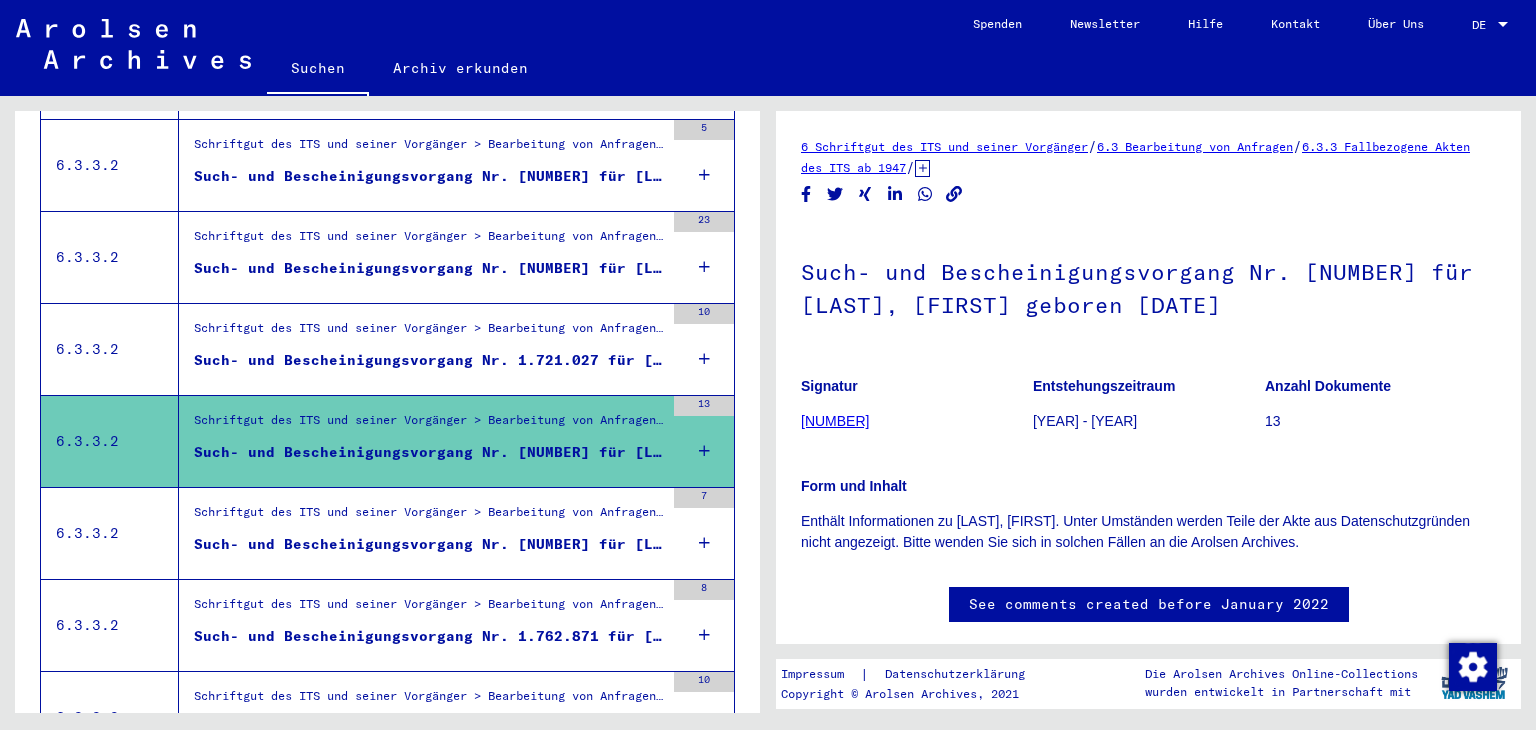 click on "Such- und Bescheinigungsvorgang Nr. [NUMBER] für [LAST], [FIRST] geboren [DATE]" at bounding box center [429, 544] 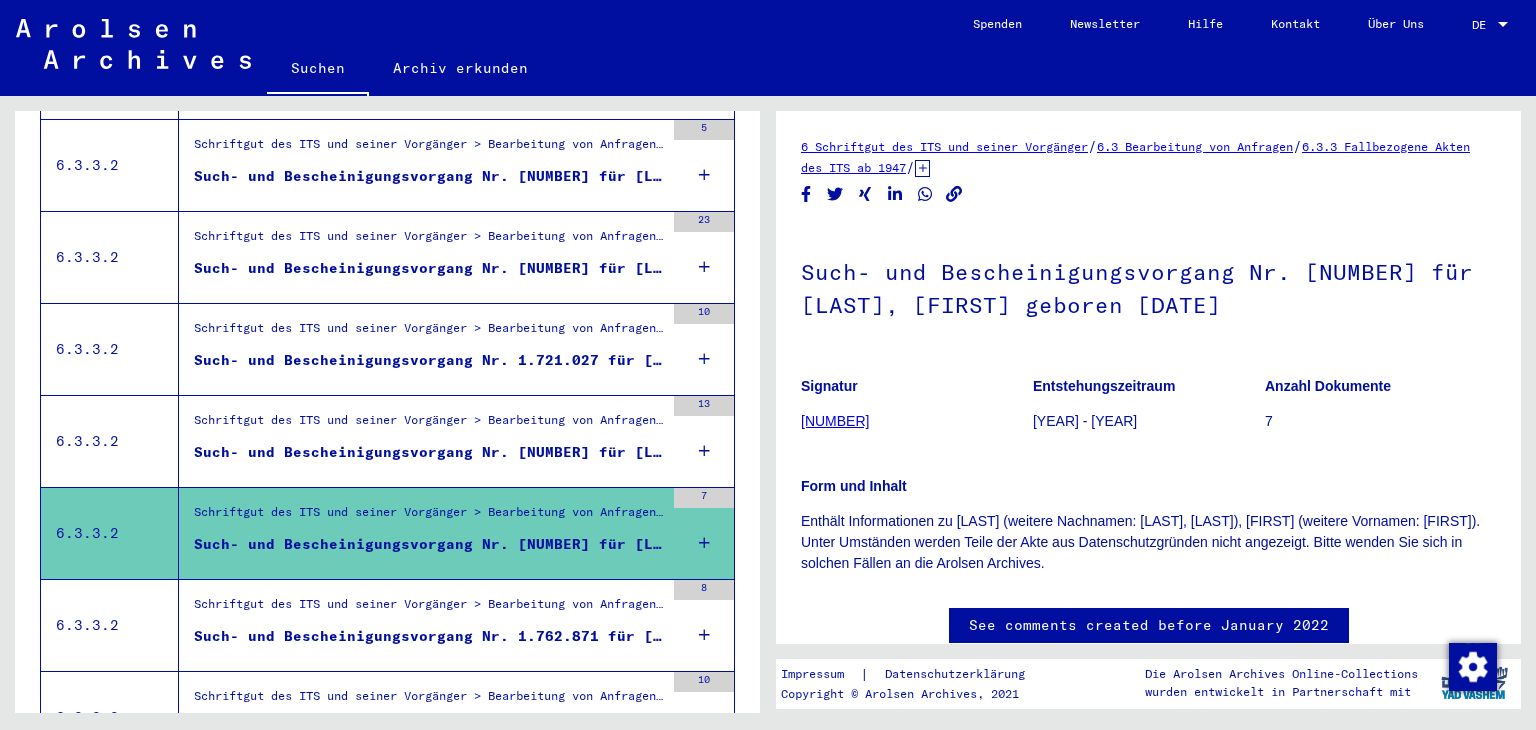 scroll, scrollTop: 0, scrollLeft: 0, axis: both 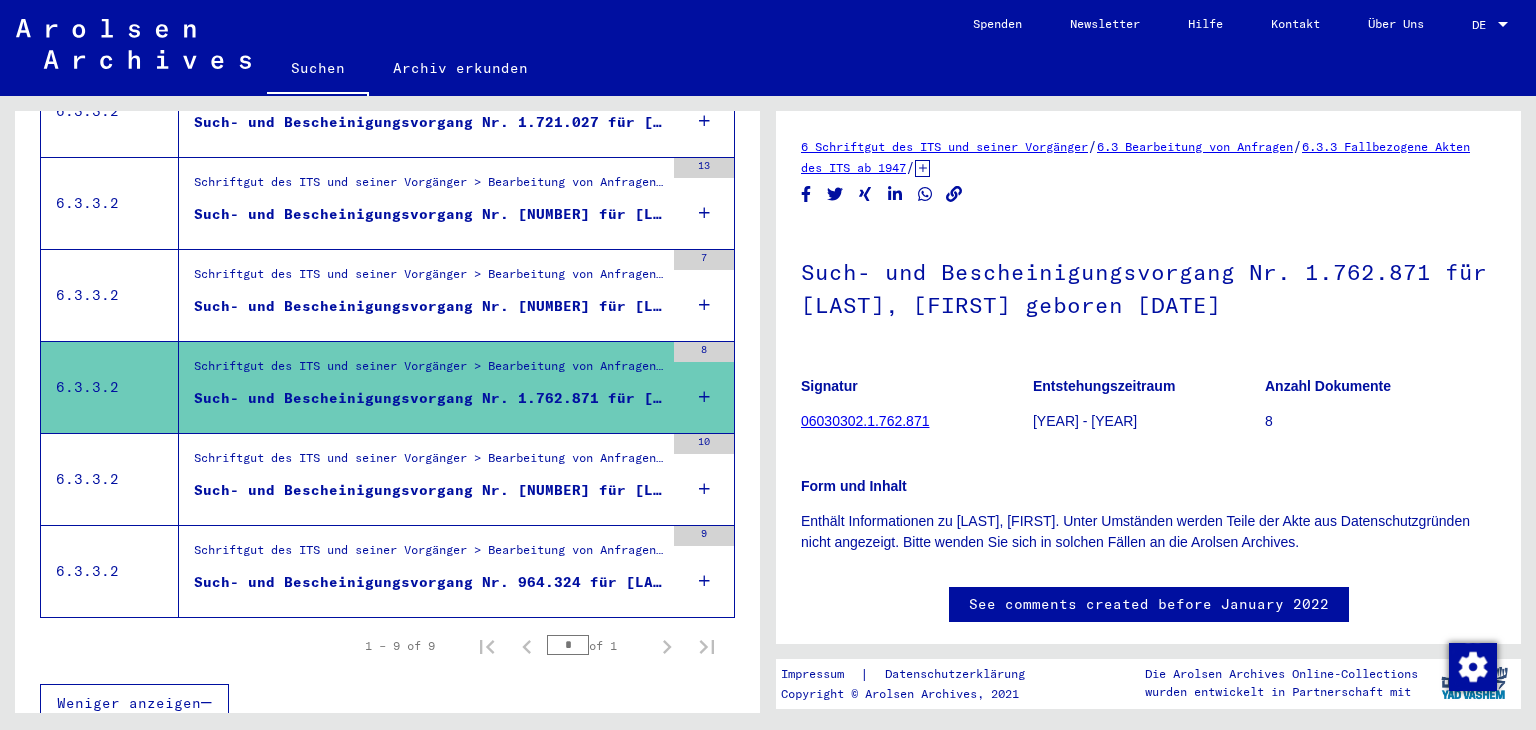 click on "Such- und Bescheinigungsvorgang Nr. [NUMBER] für [LAST], [FIRST] geboren [DATE]" at bounding box center [429, 490] 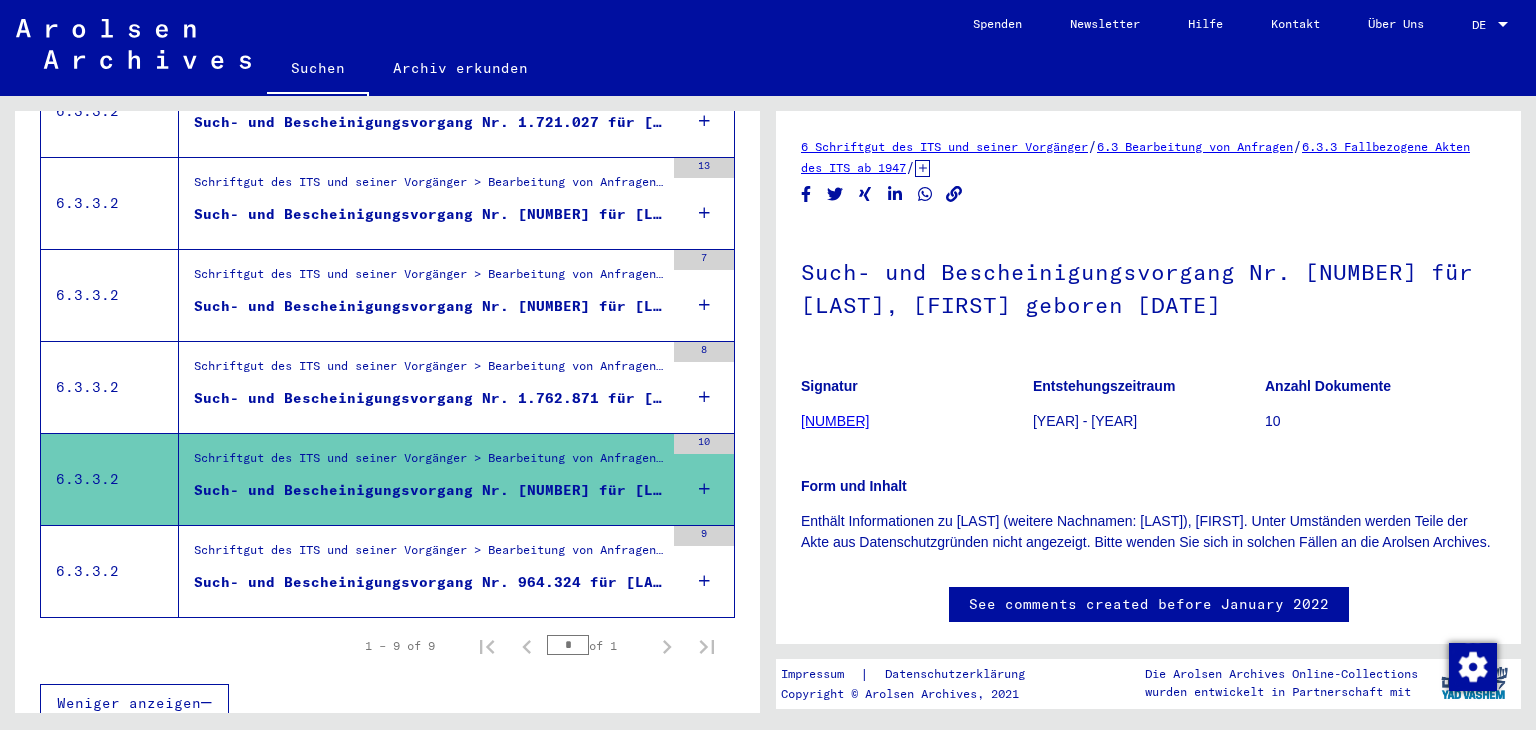 scroll, scrollTop: 0, scrollLeft: 0, axis: both 